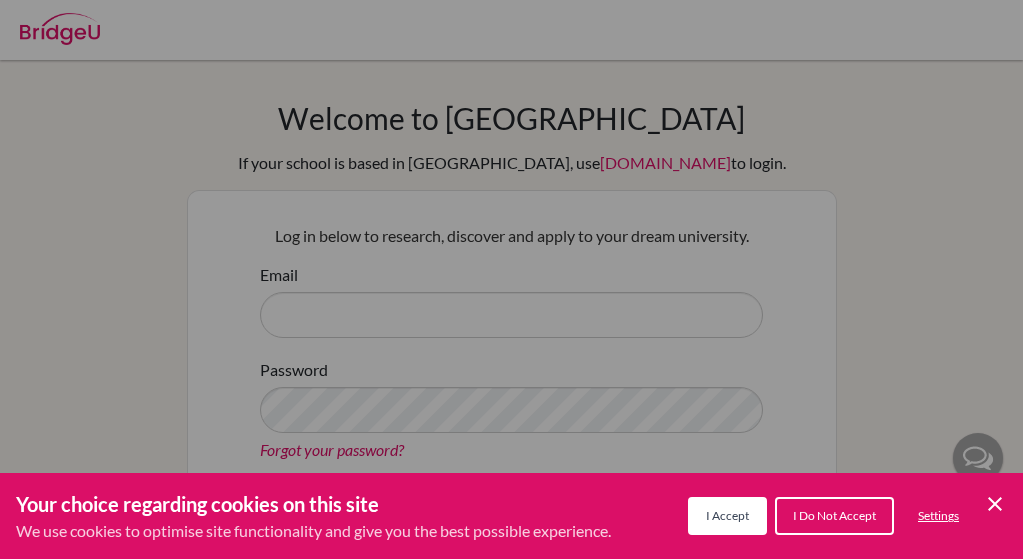 scroll, scrollTop: 0, scrollLeft: 0, axis: both 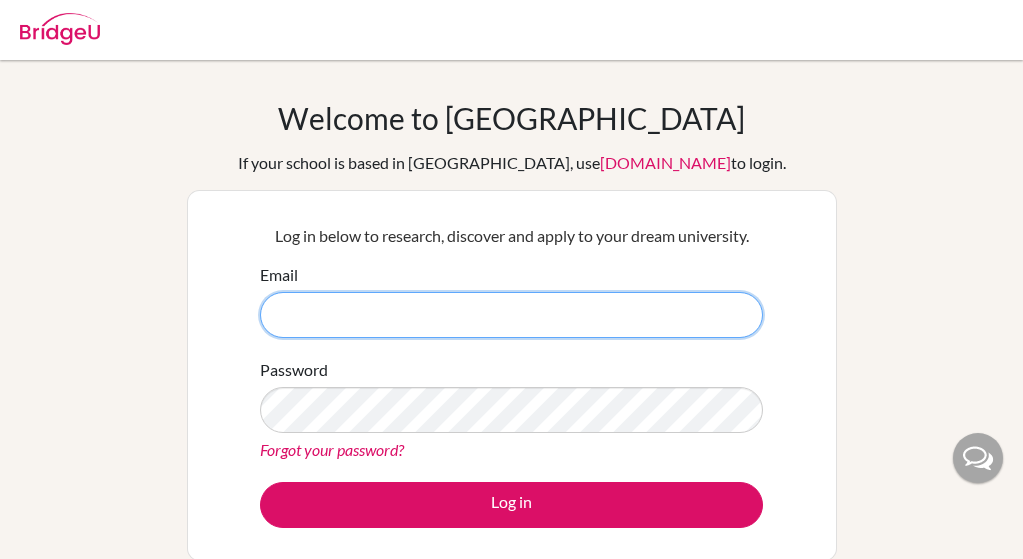 click on "Email" at bounding box center [511, 315] 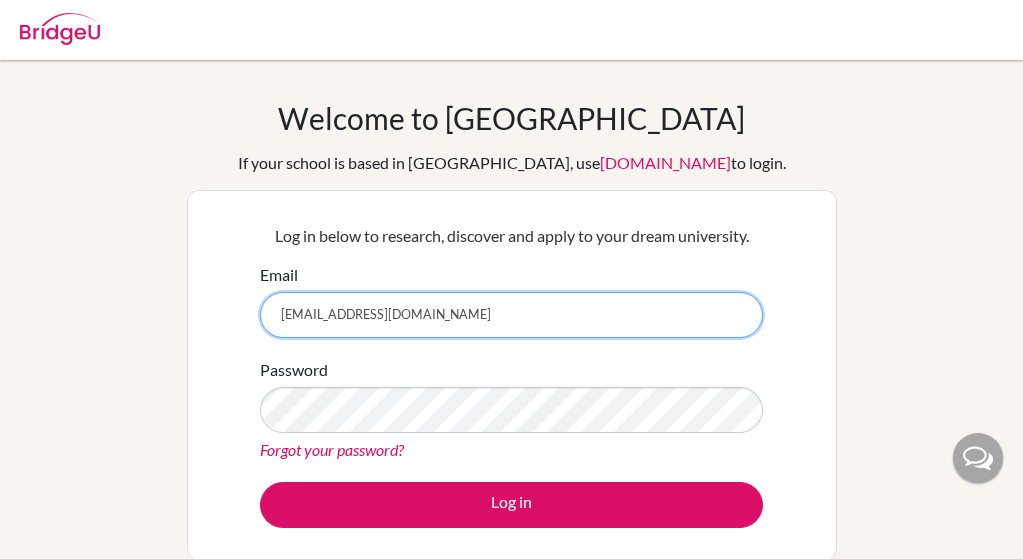 type on "counsellor.tmz@chennaipublicschool.com" 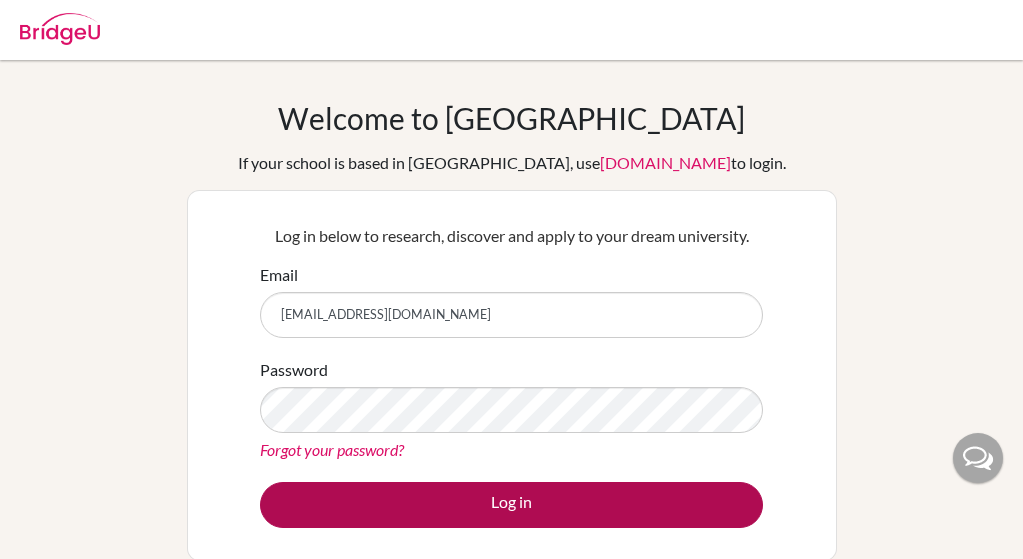 click on "Log in" at bounding box center [511, 505] 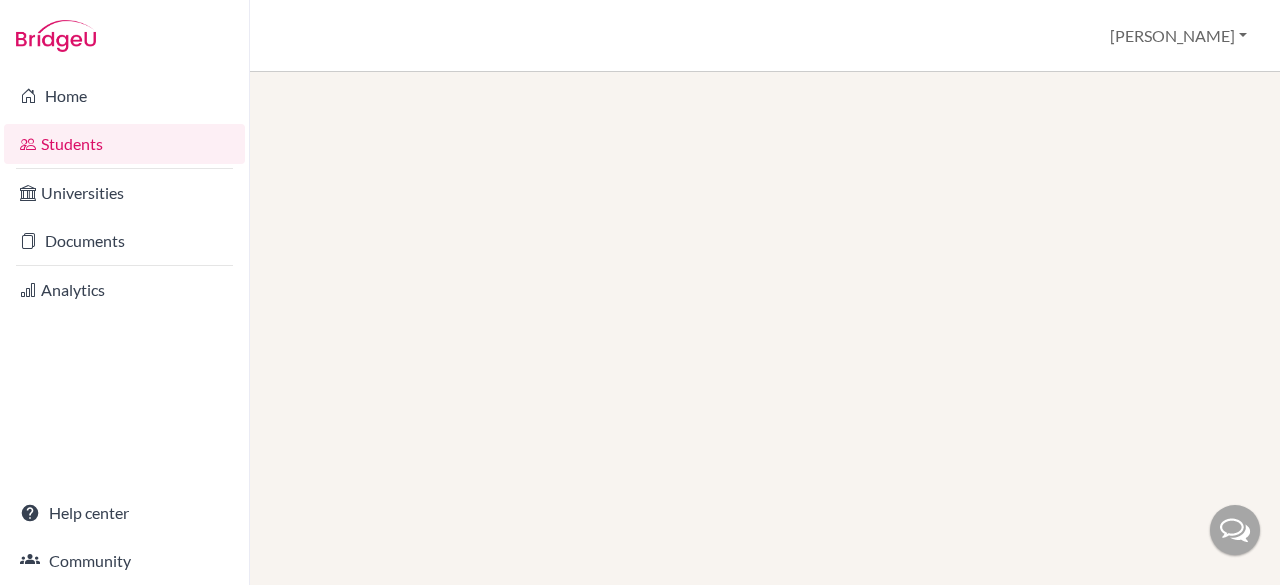 scroll, scrollTop: 0, scrollLeft: 0, axis: both 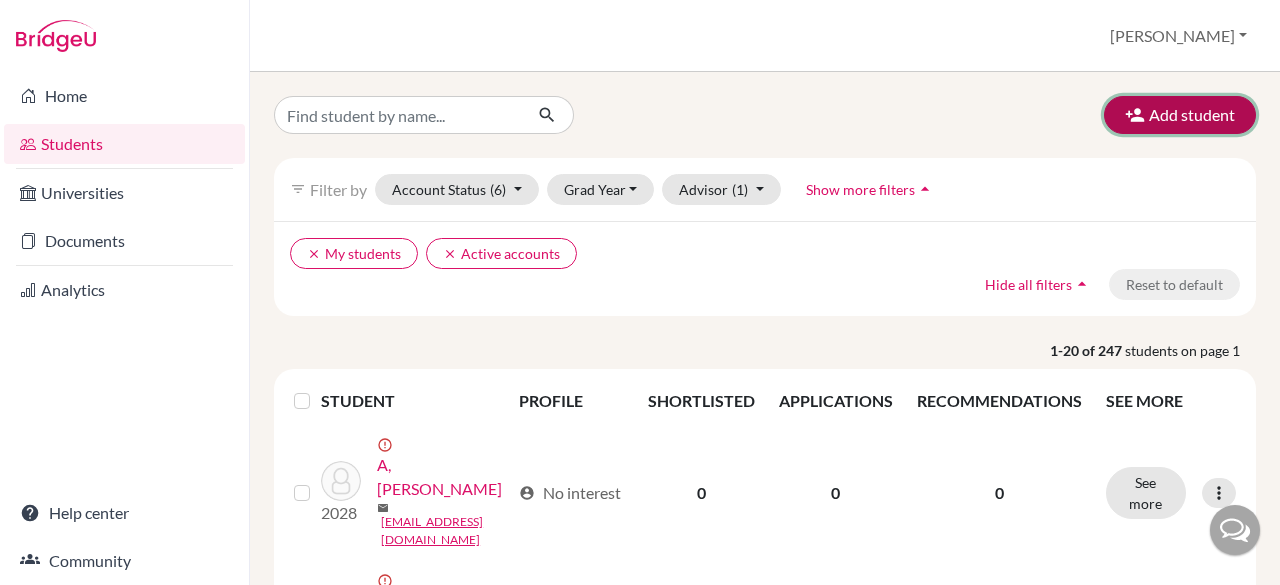 click on "Add student" at bounding box center (1180, 115) 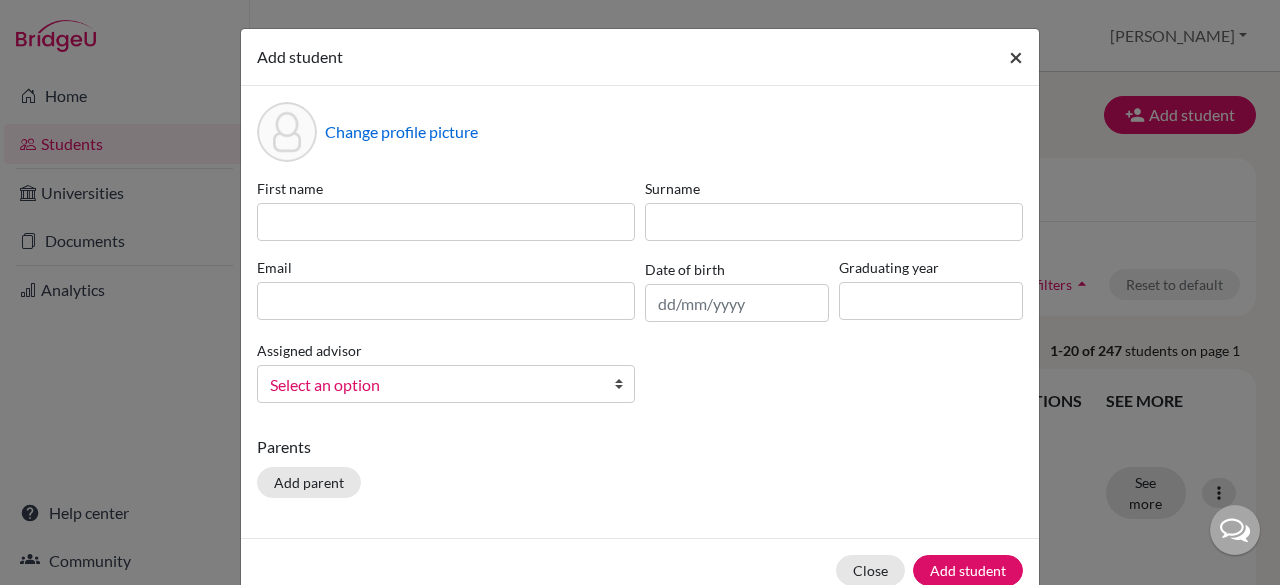 click on "×" at bounding box center [1016, 56] 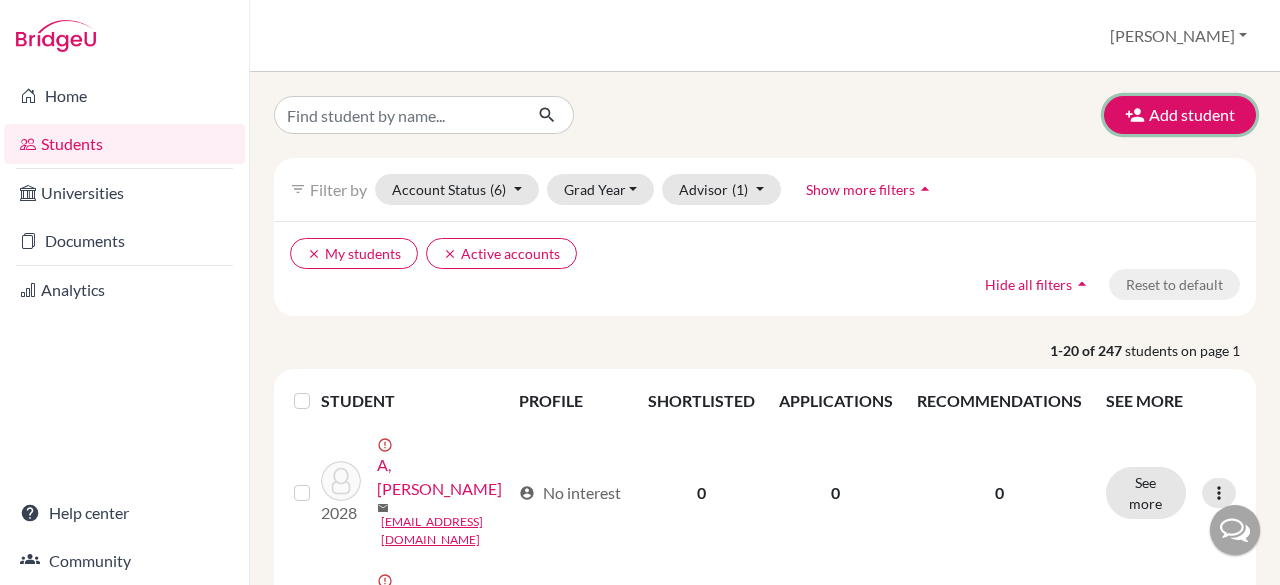 click on "Add student" at bounding box center [1180, 115] 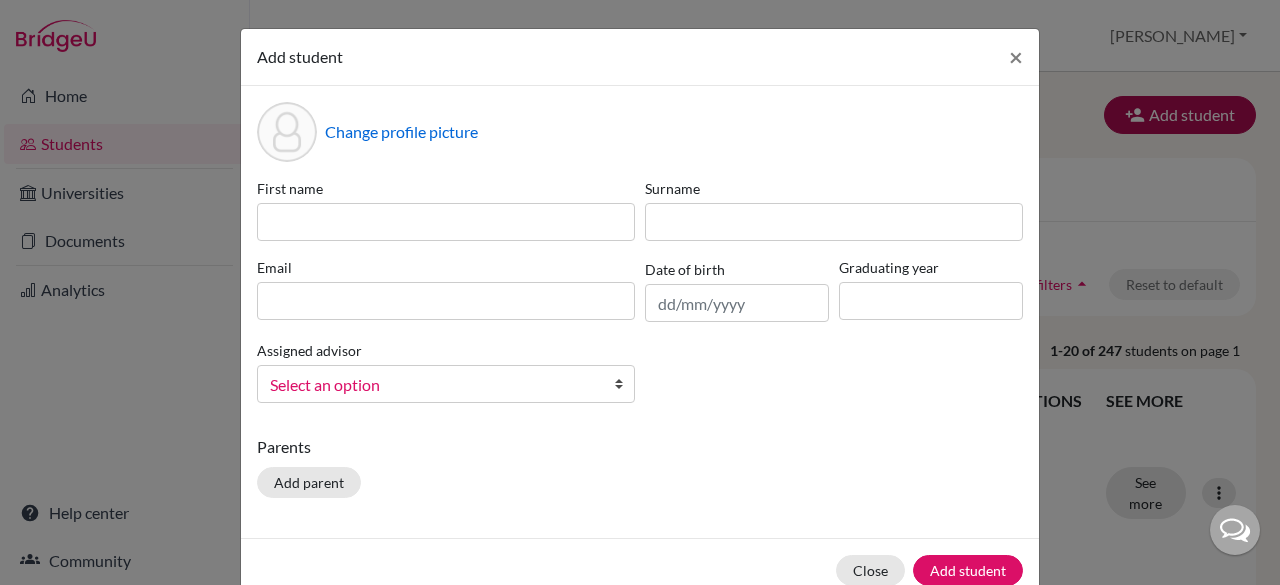 scroll, scrollTop: 46, scrollLeft: 0, axis: vertical 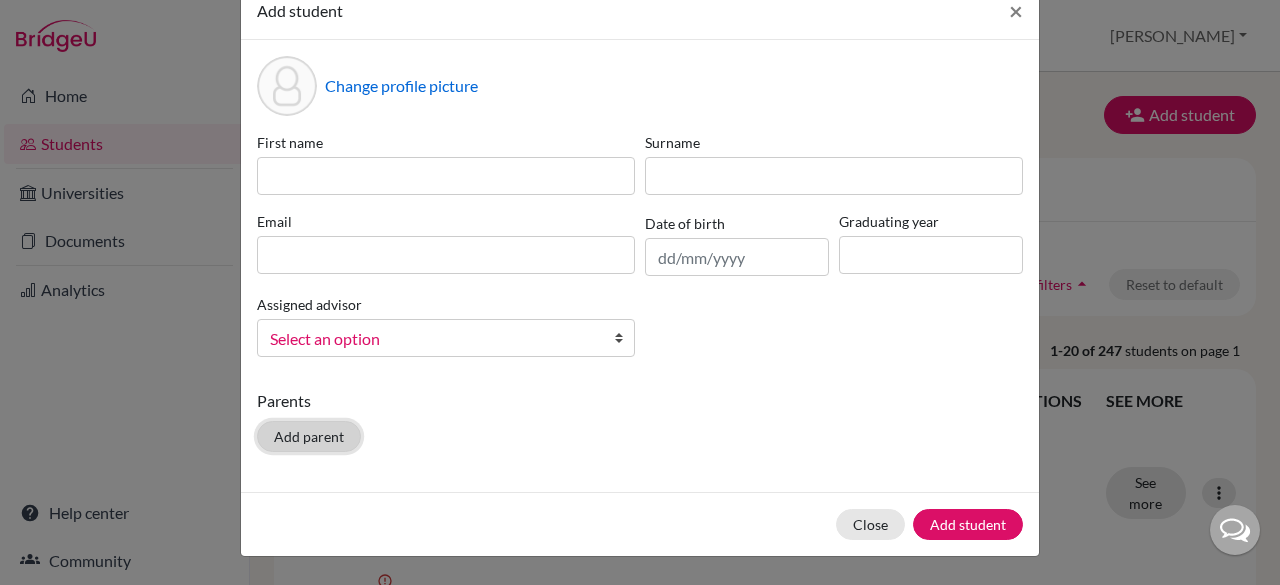 click on "Add parent" 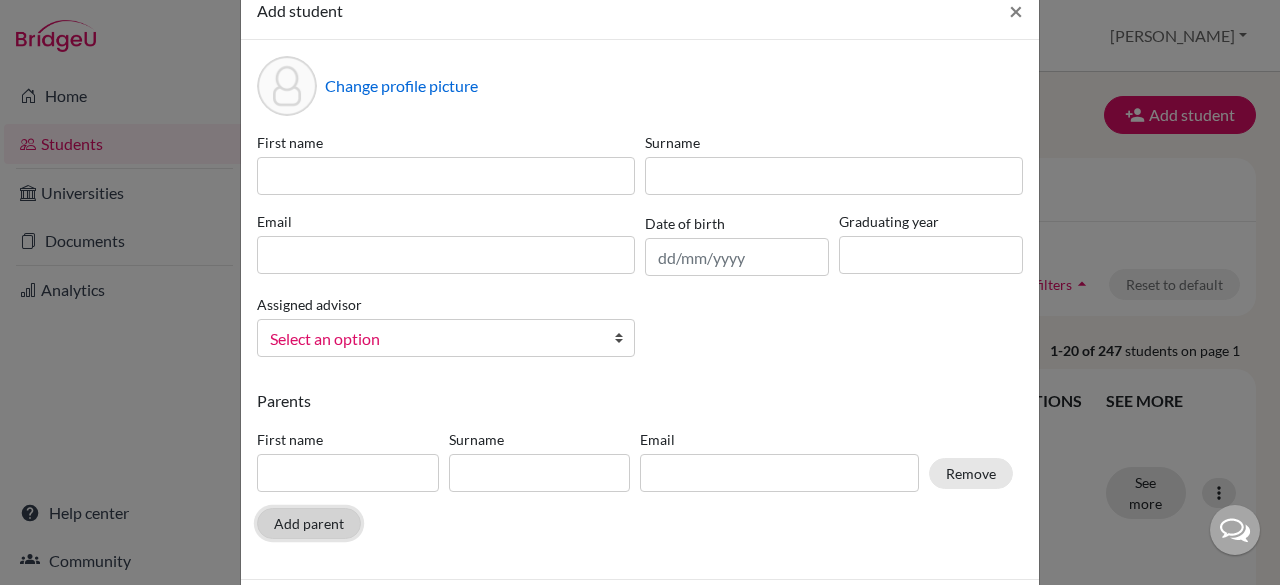 click on "Add parent" 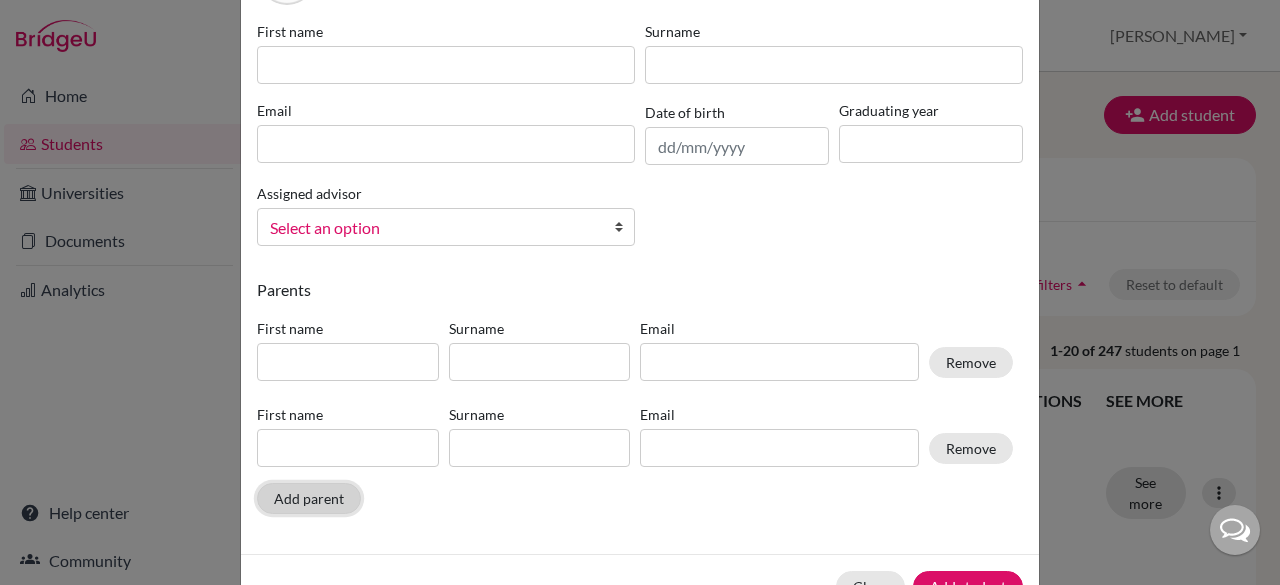 scroll, scrollTop: 158, scrollLeft: 0, axis: vertical 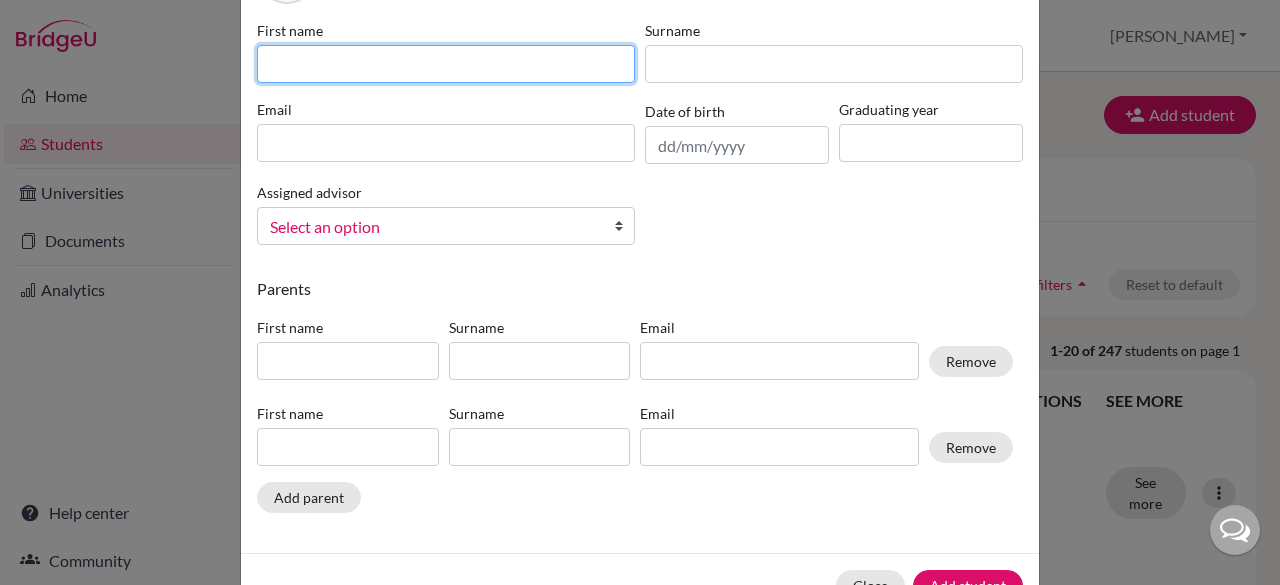 click at bounding box center (446, 64) 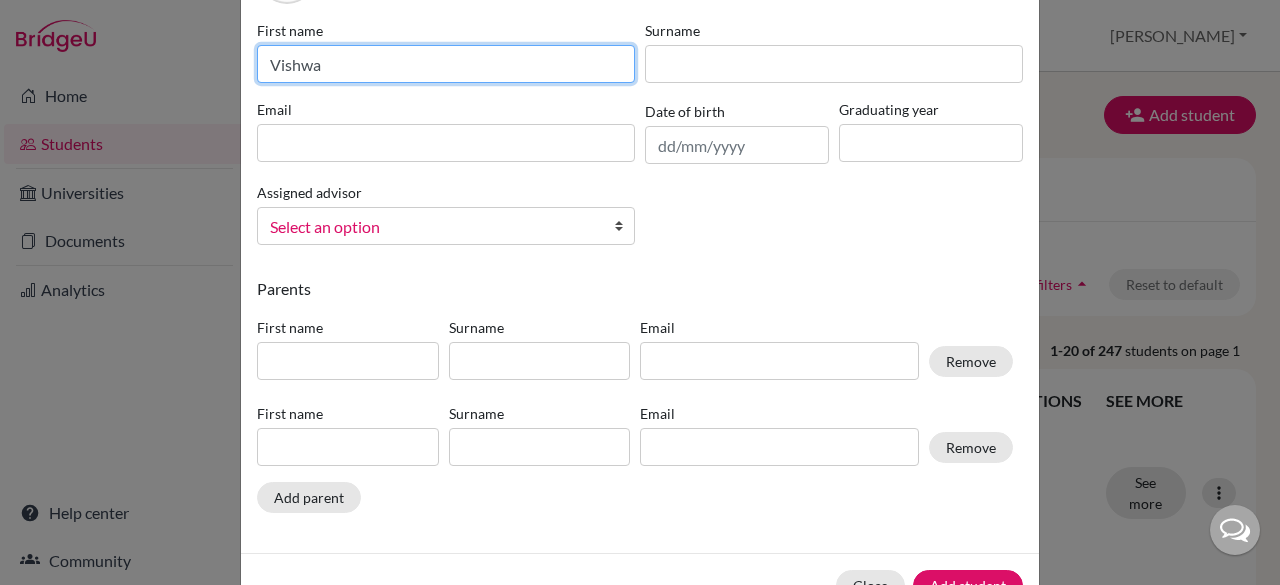 type on "Vishwa" 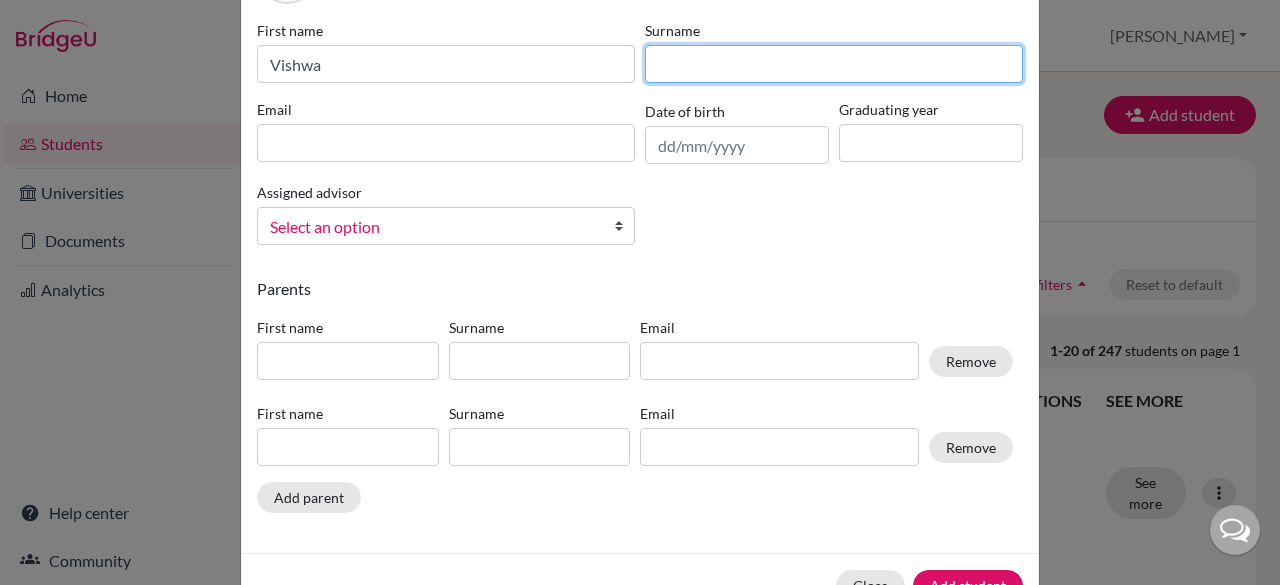 click at bounding box center [834, 64] 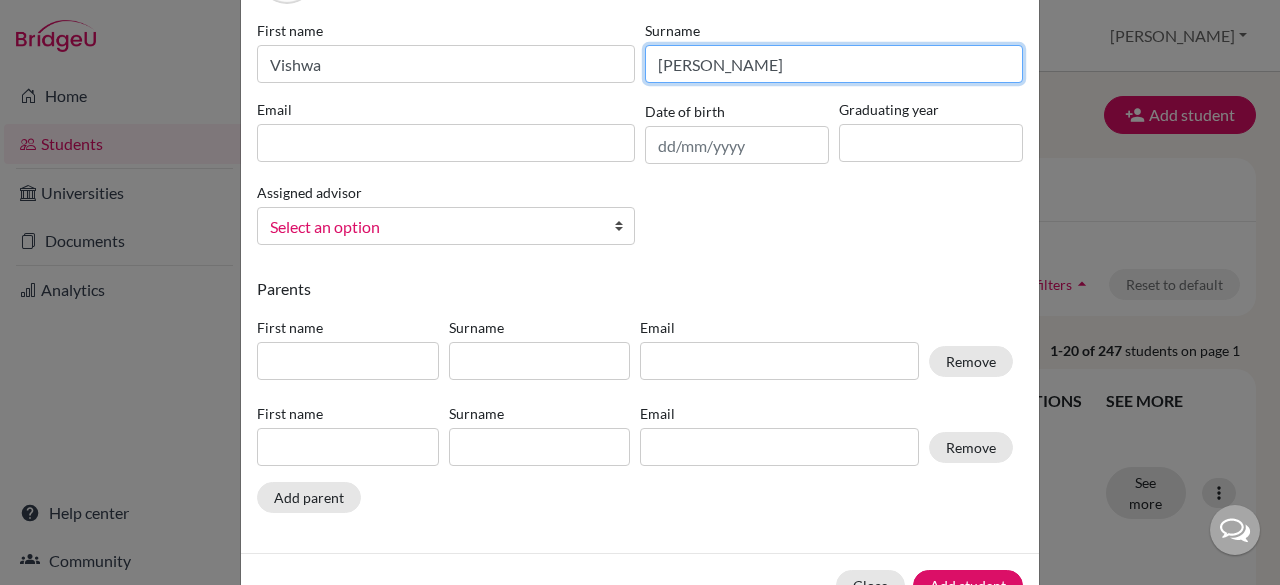 click on "[PERSON_NAME]" at bounding box center [834, 64] 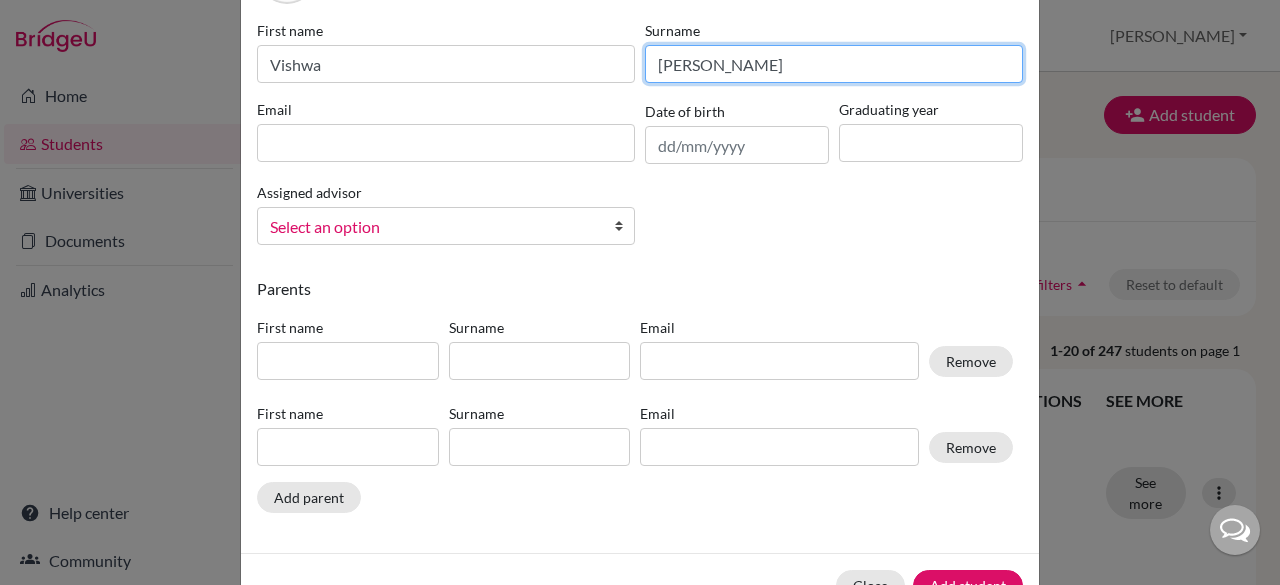 type on "[PERSON_NAME]" 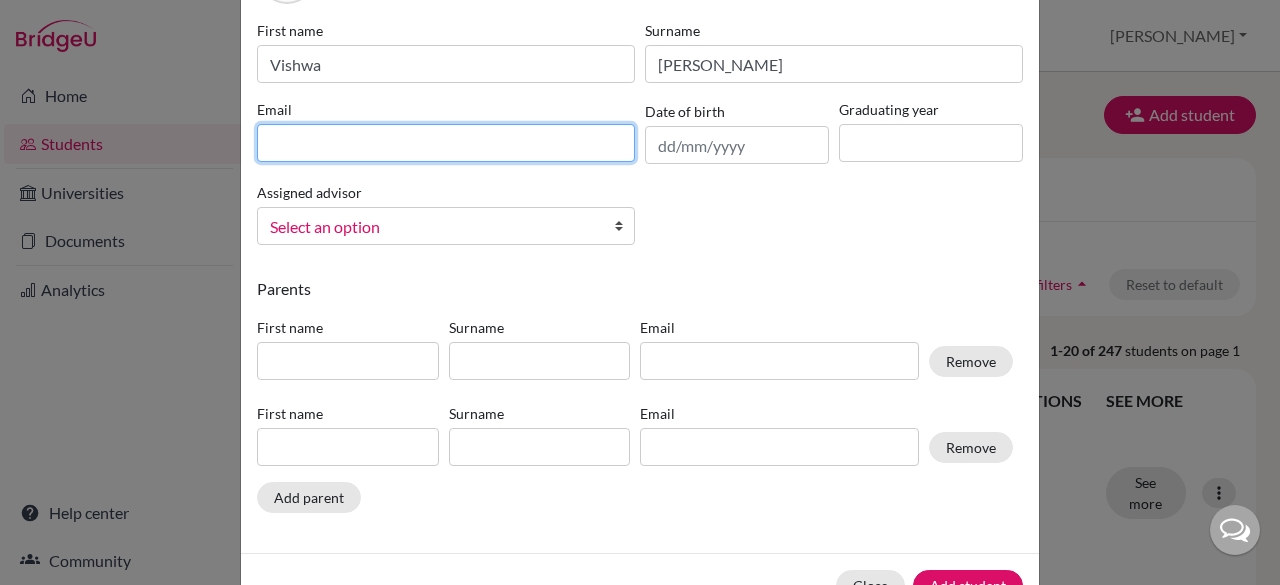 click at bounding box center (446, 143) 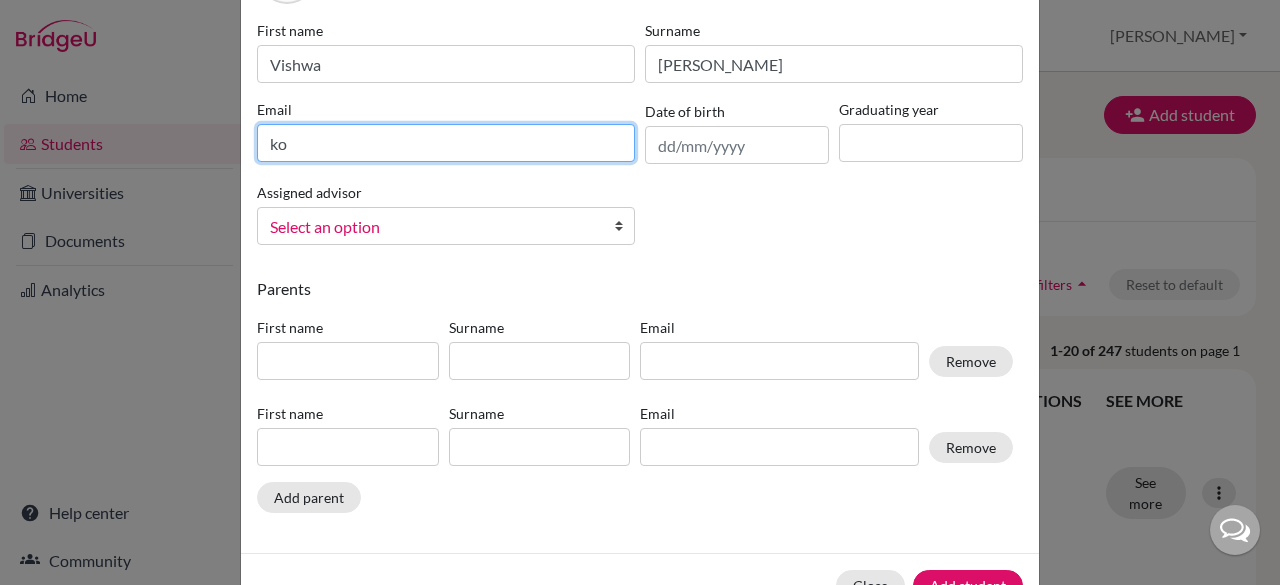 type on "k" 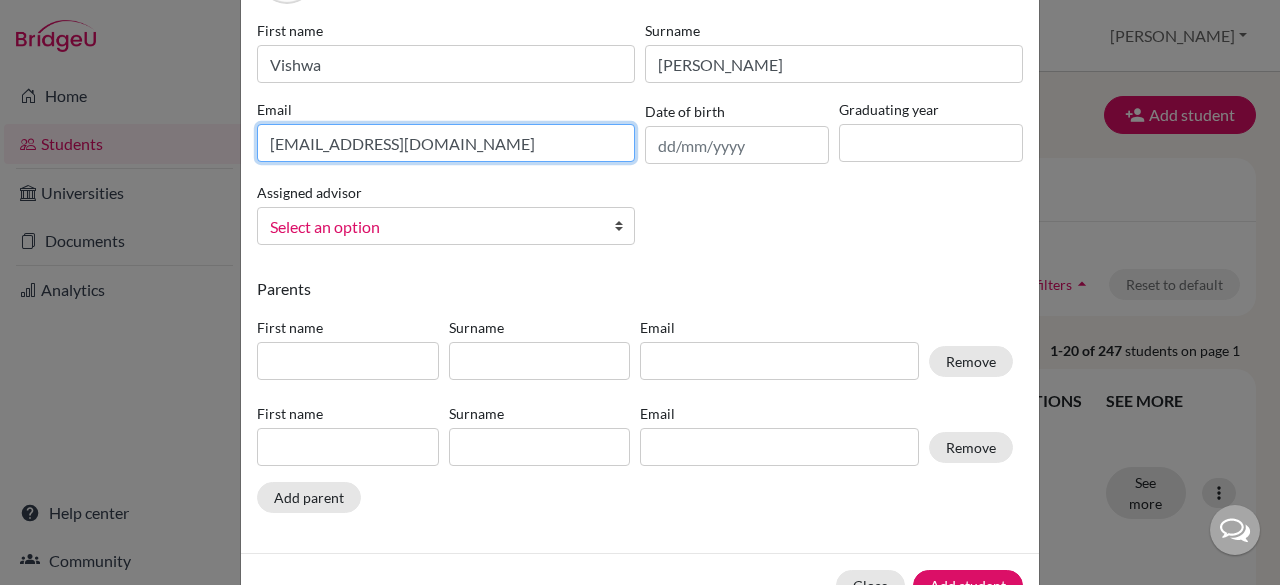 type on "[EMAIL_ADDRESS][DOMAIN_NAME]" 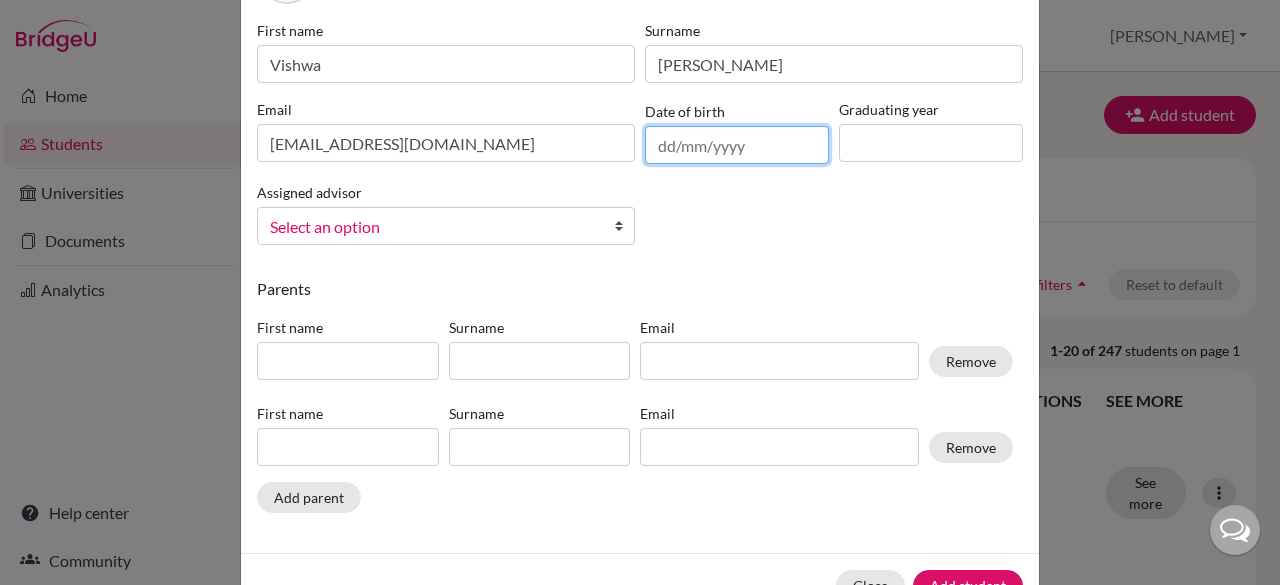 click at bounding box center [737, 145] 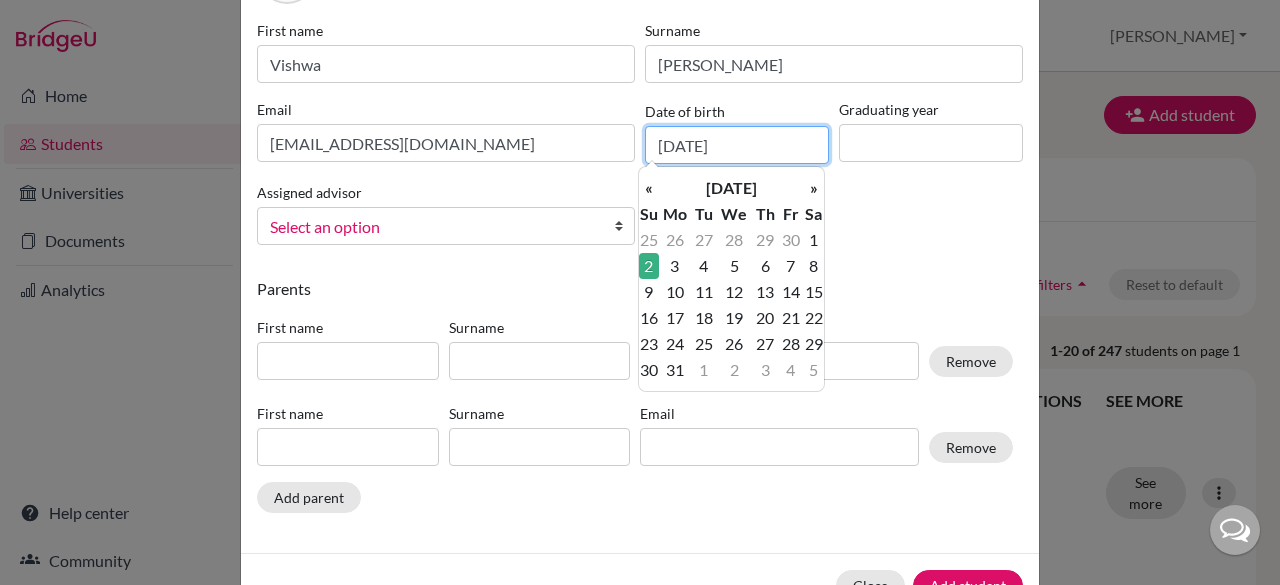 type on "[DATE]" 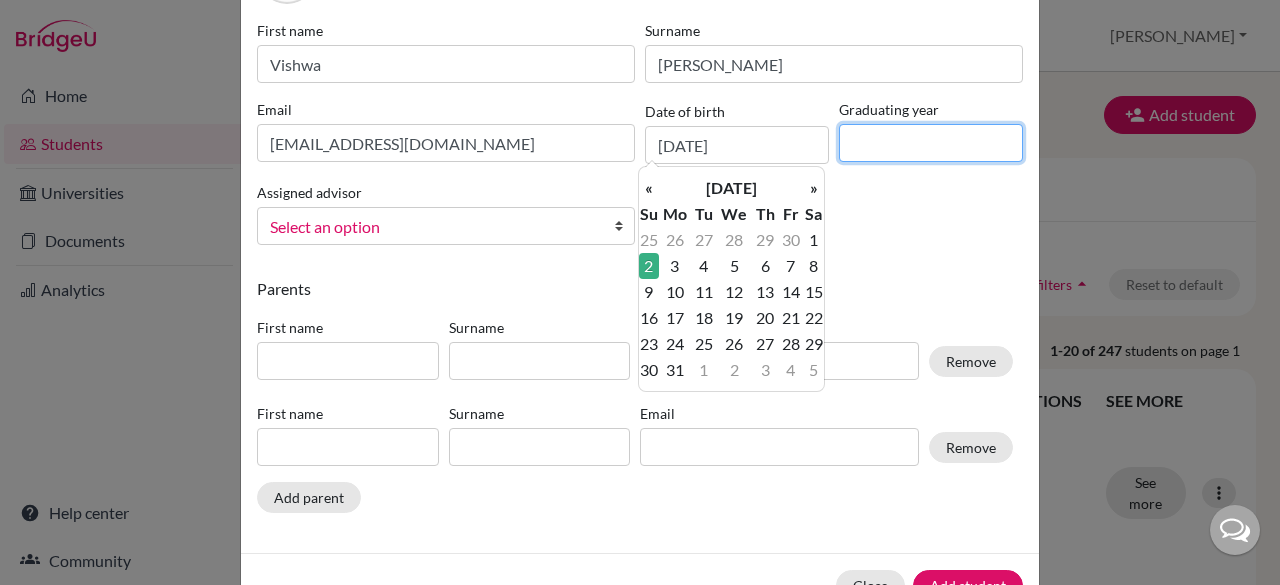 click at bounding box center [931, 143] 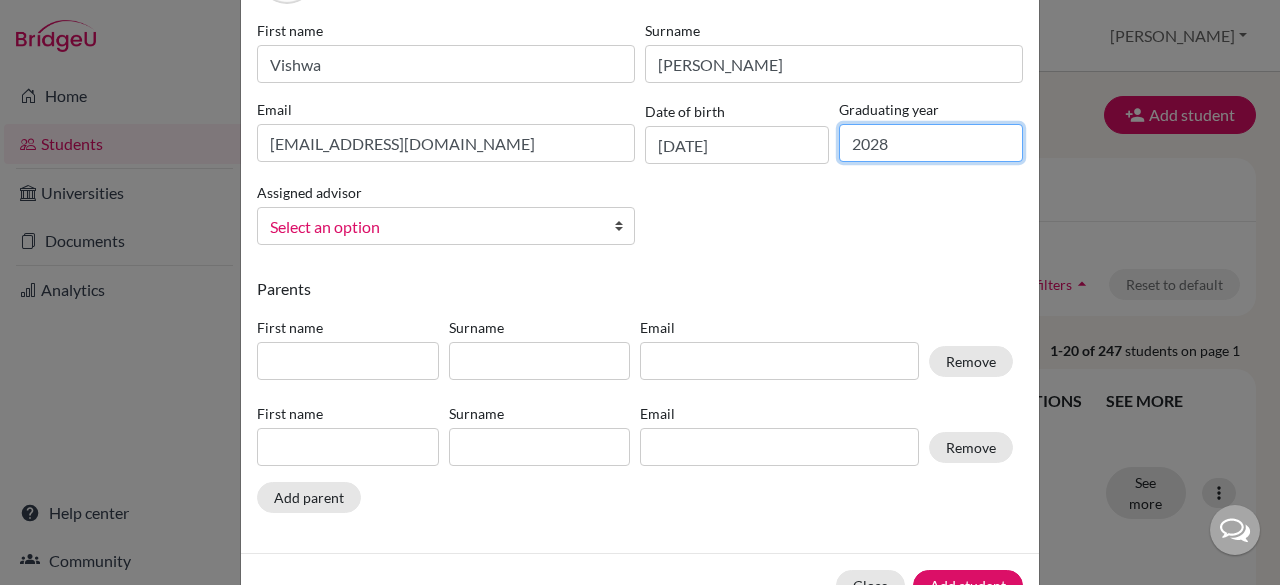 type on "2028" 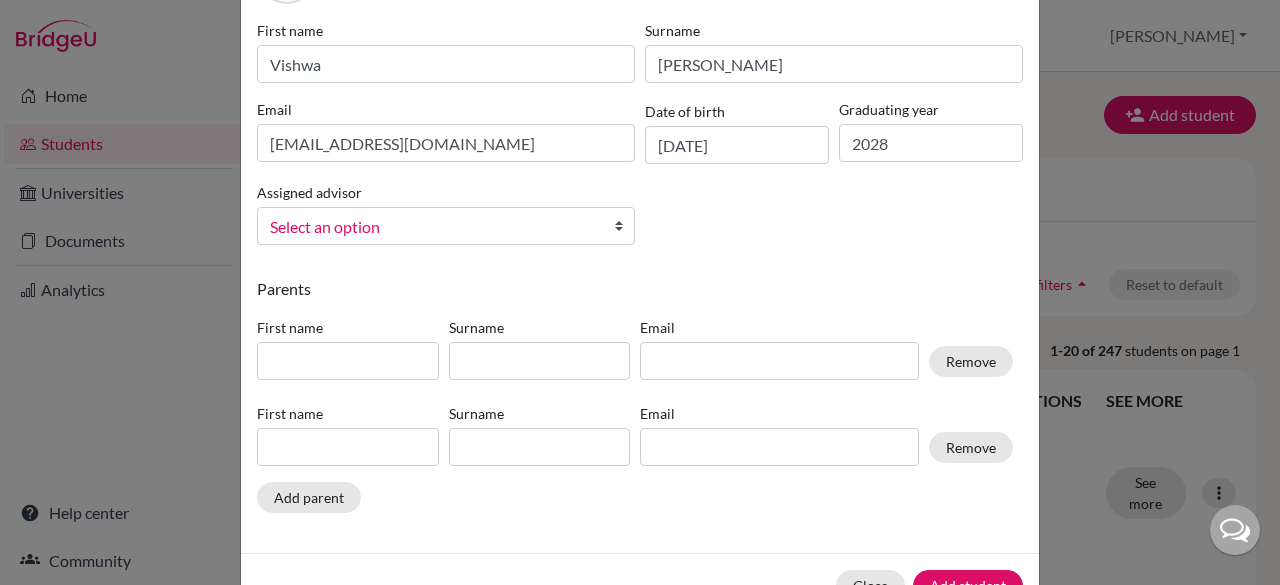 click at bounding box center [624, 226] 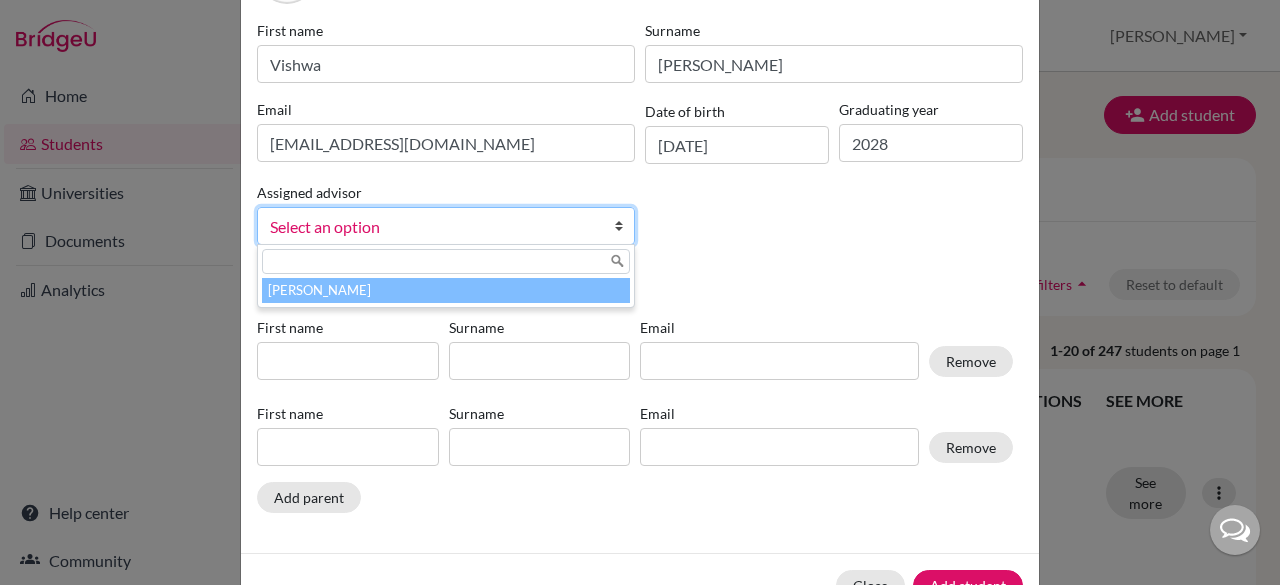 click on "[PERSON_NAME]" at bounding box center (446, 290) 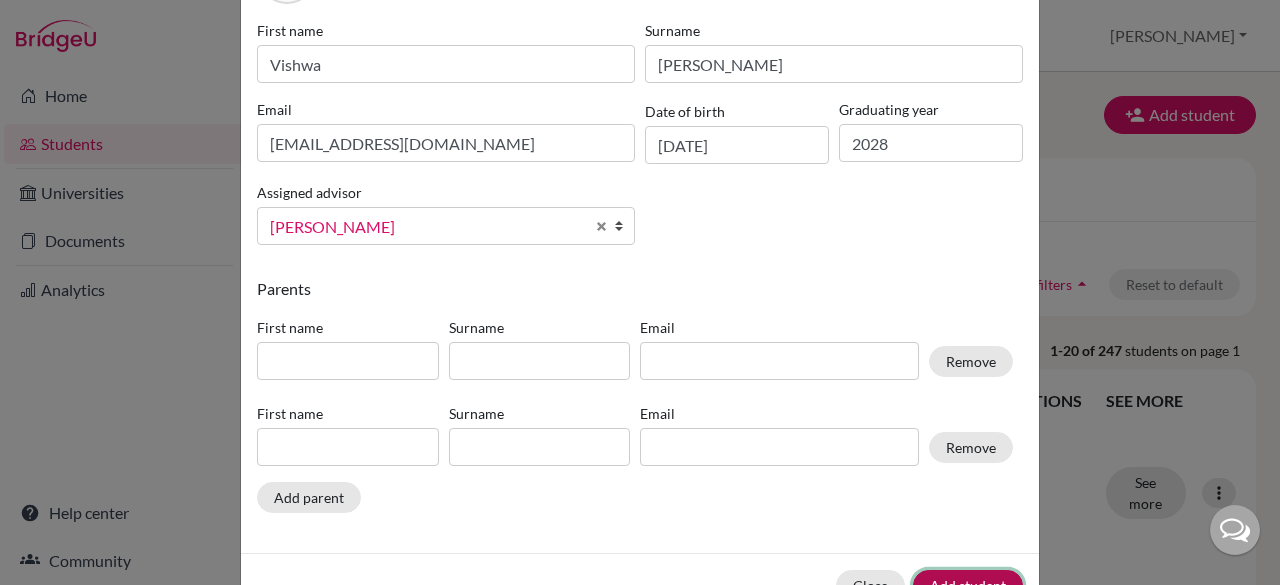 click on "Add student" at bounding box center [968, 585] 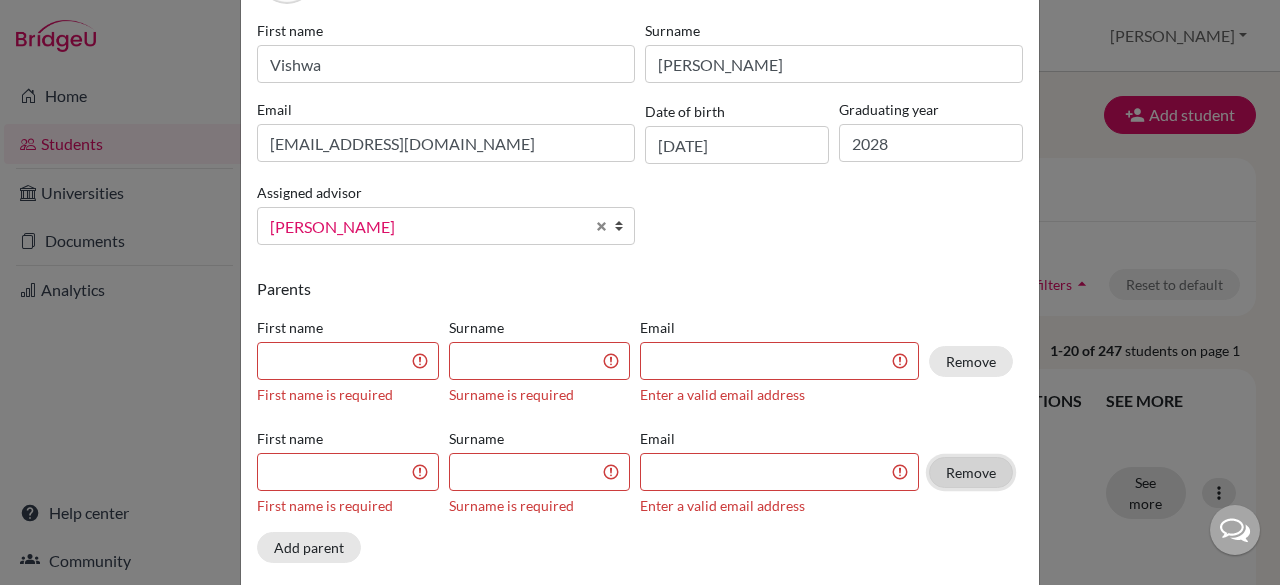 click on "Remove" at bounding box center [971, 472] 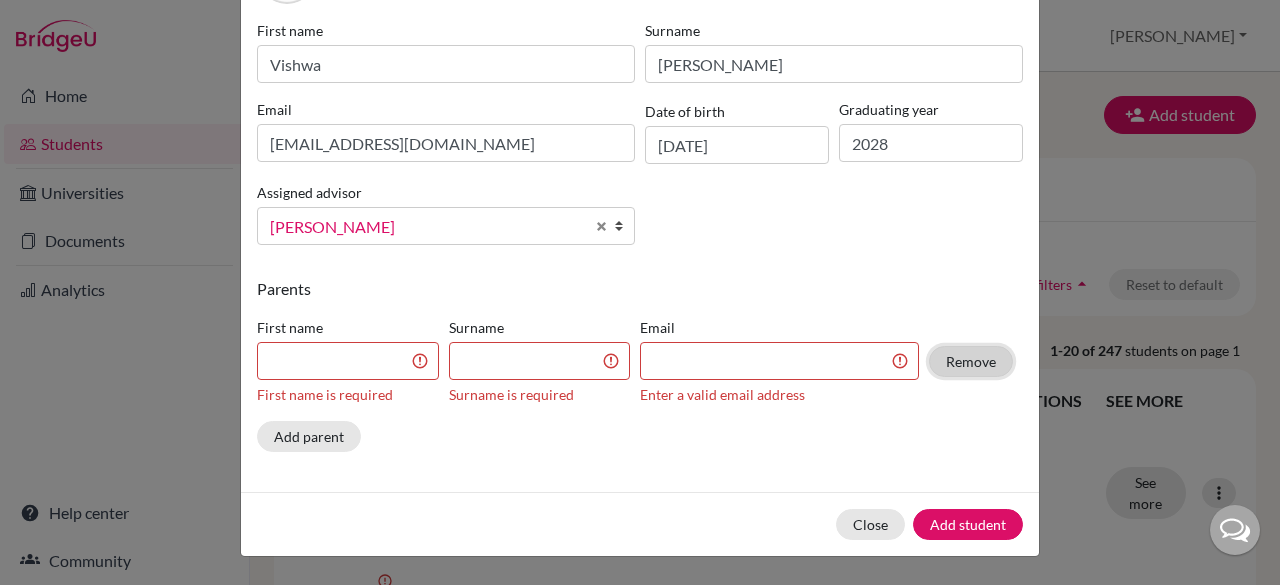 click on "Remove" at bounding box center [971, 361] 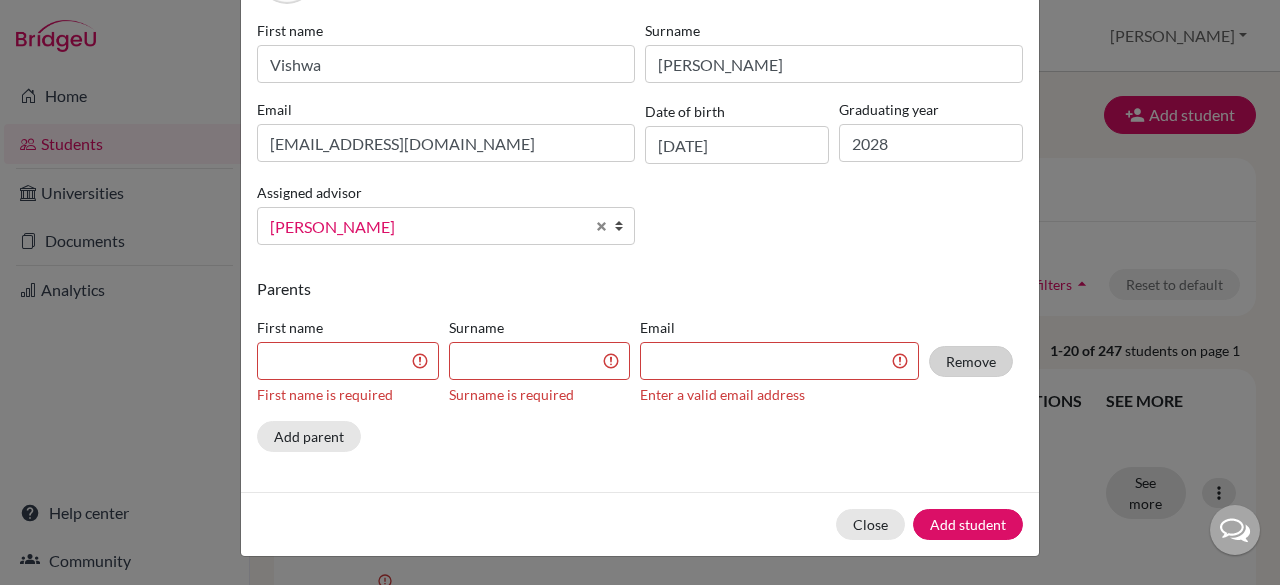 scroll, scrollTop: 46, scrollLeft: 0, axis: vertical 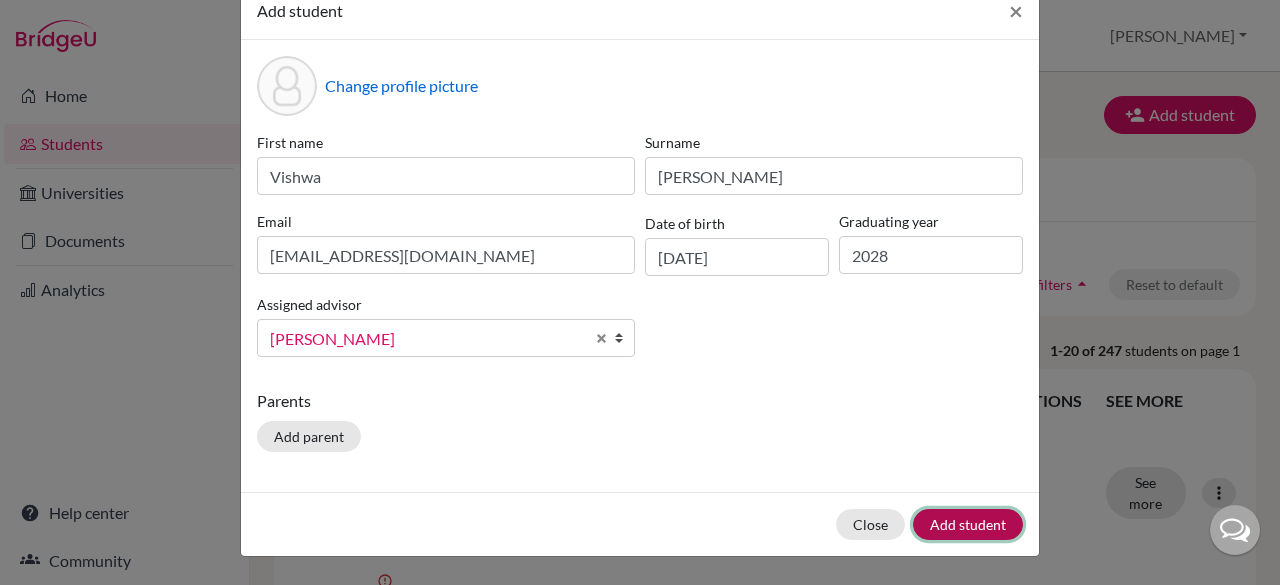 click on "Add student" at bounding box center [968, 524] 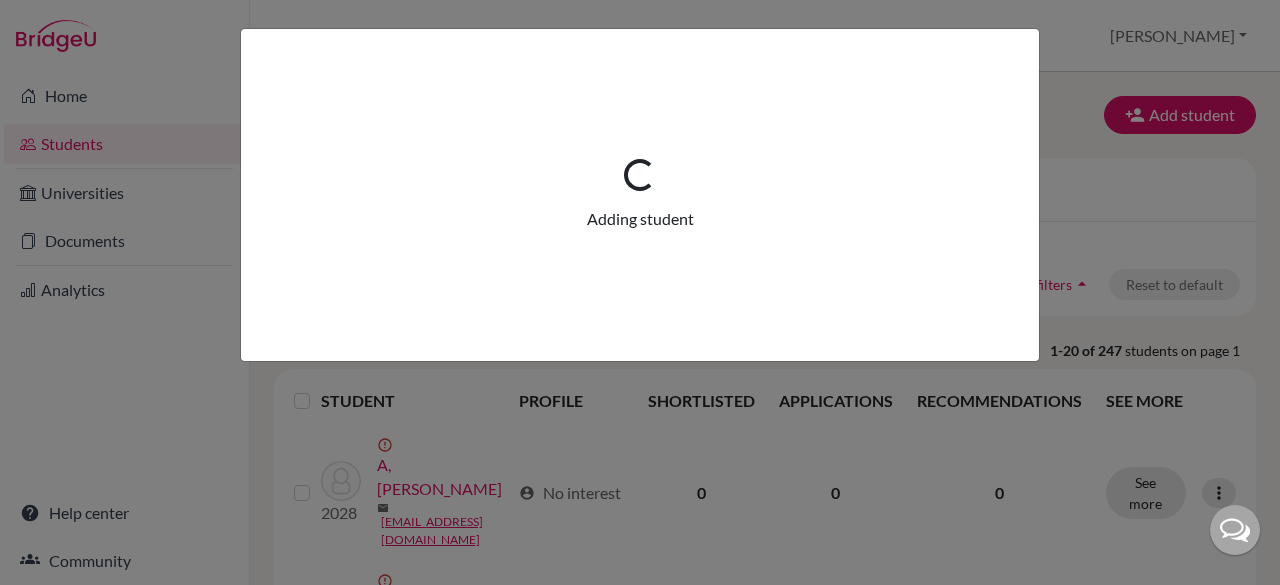 scroll, scrollTop: 0, scrollLeft: 0, axis: both 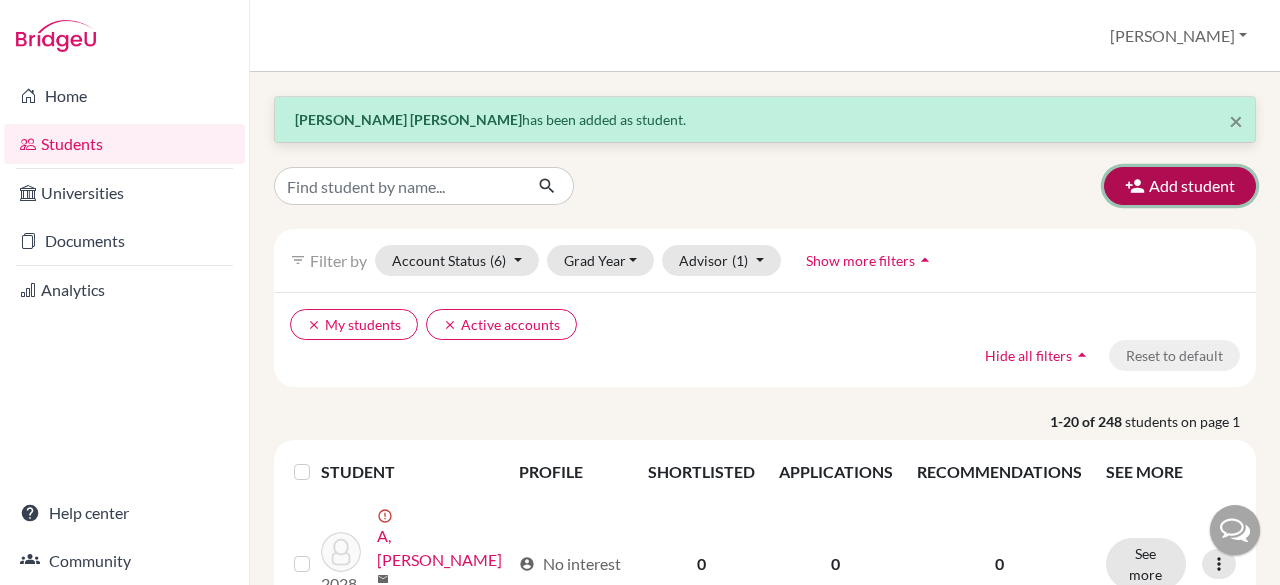 click on "Add student" at bounding box center [1180, 186] 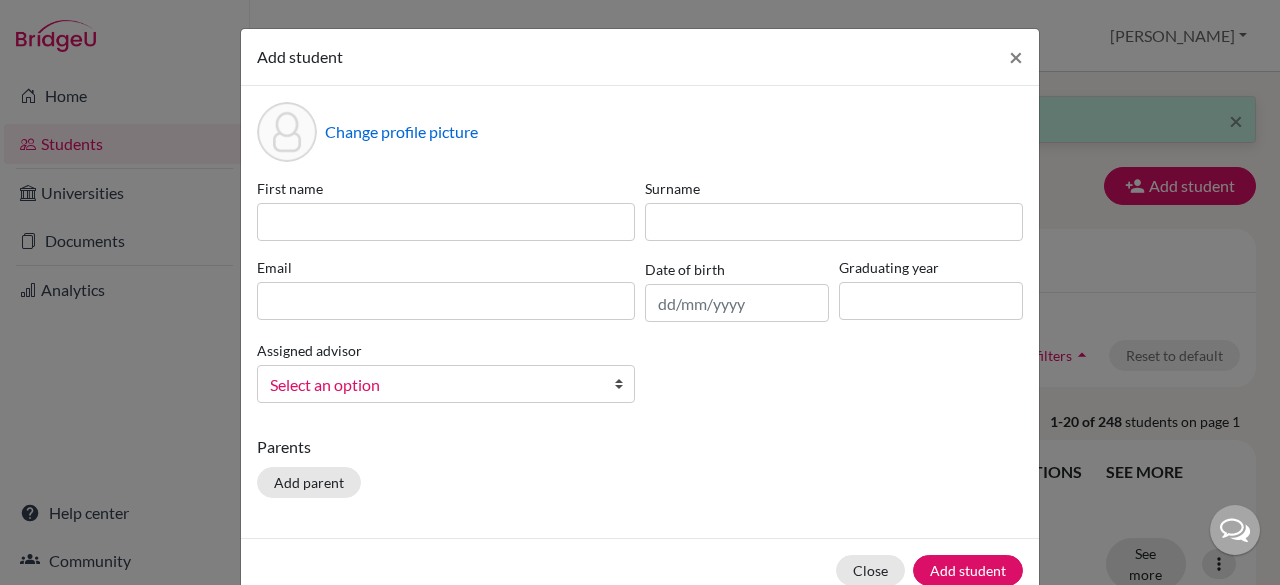 click on "First name" at bounding box center [446, 188] 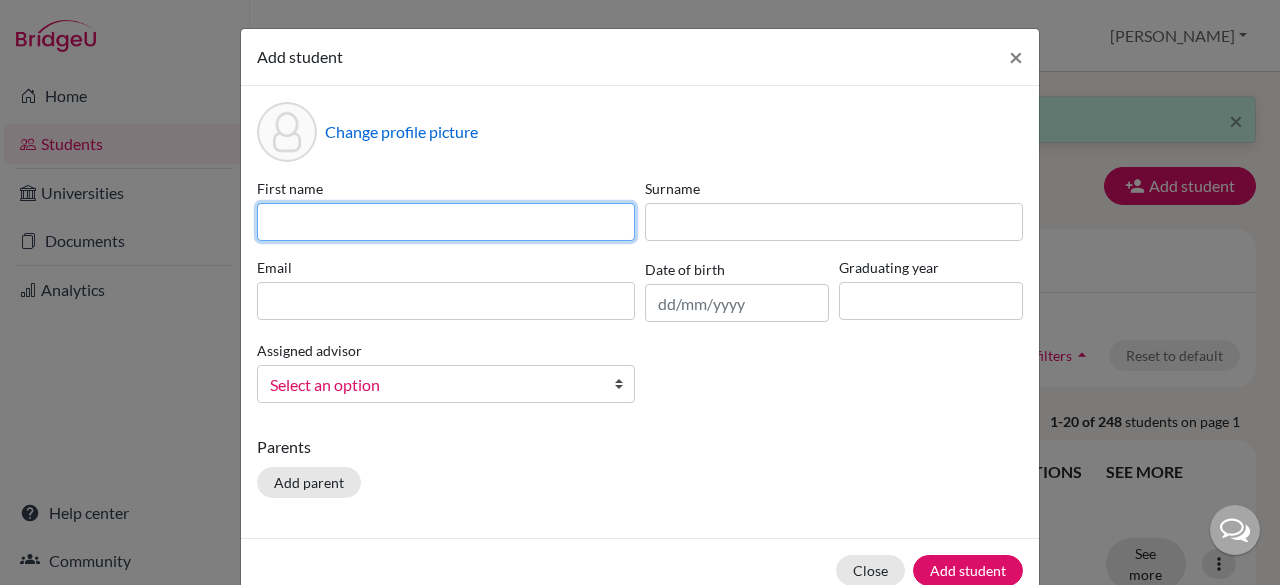 click at bounding box center (446, 222) 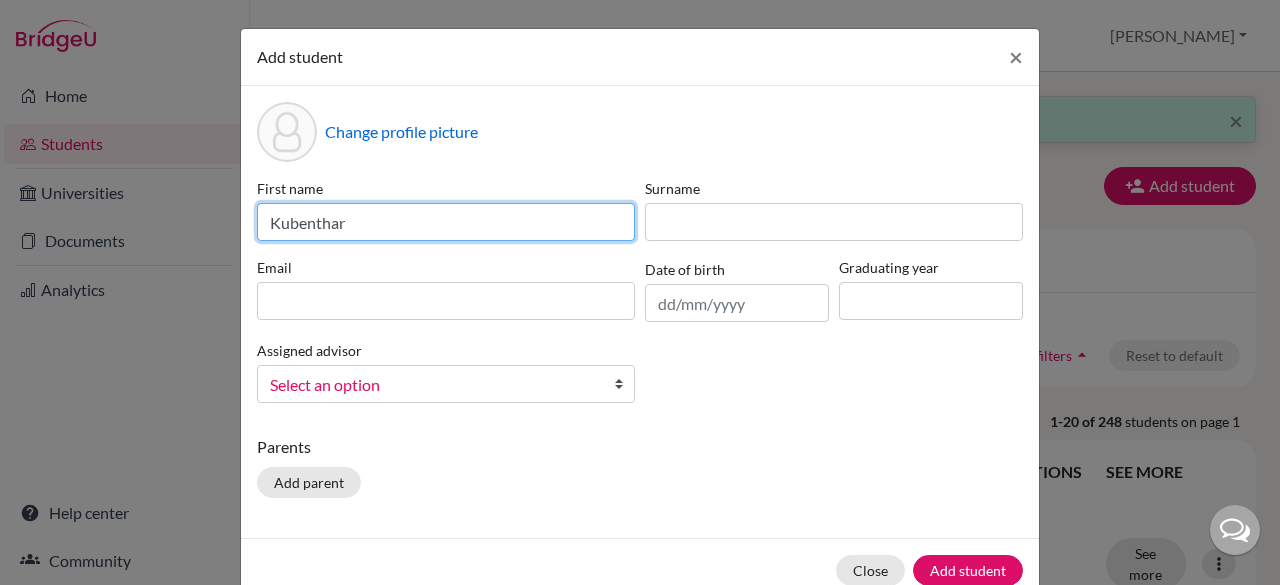 type on "Kubenthar" 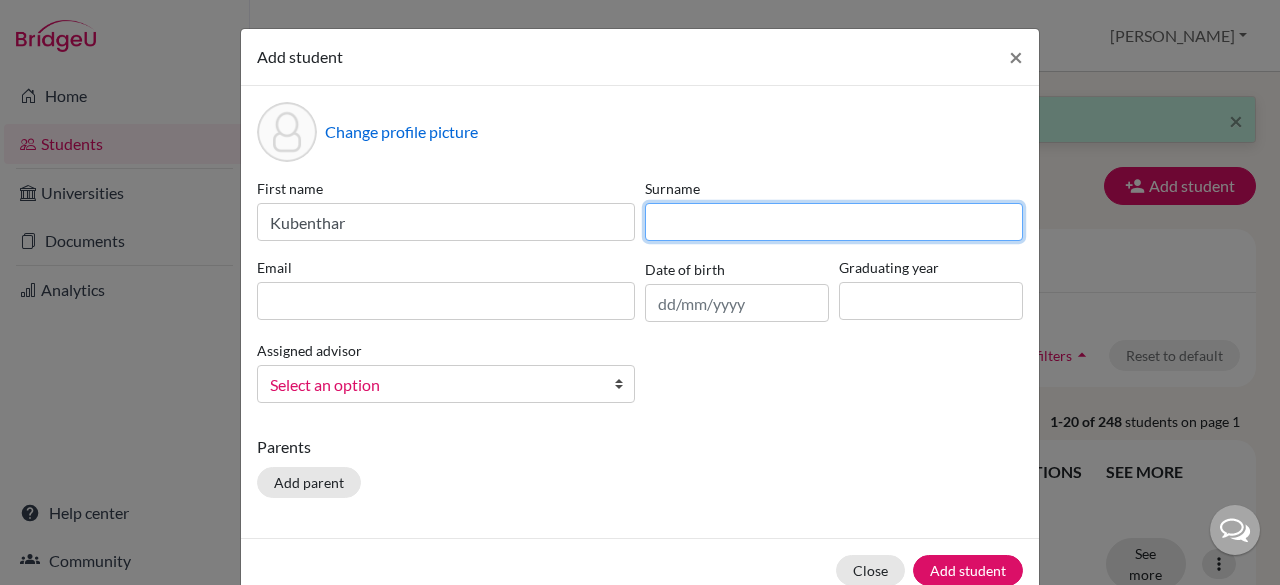 click at bounding box center [834, 222] 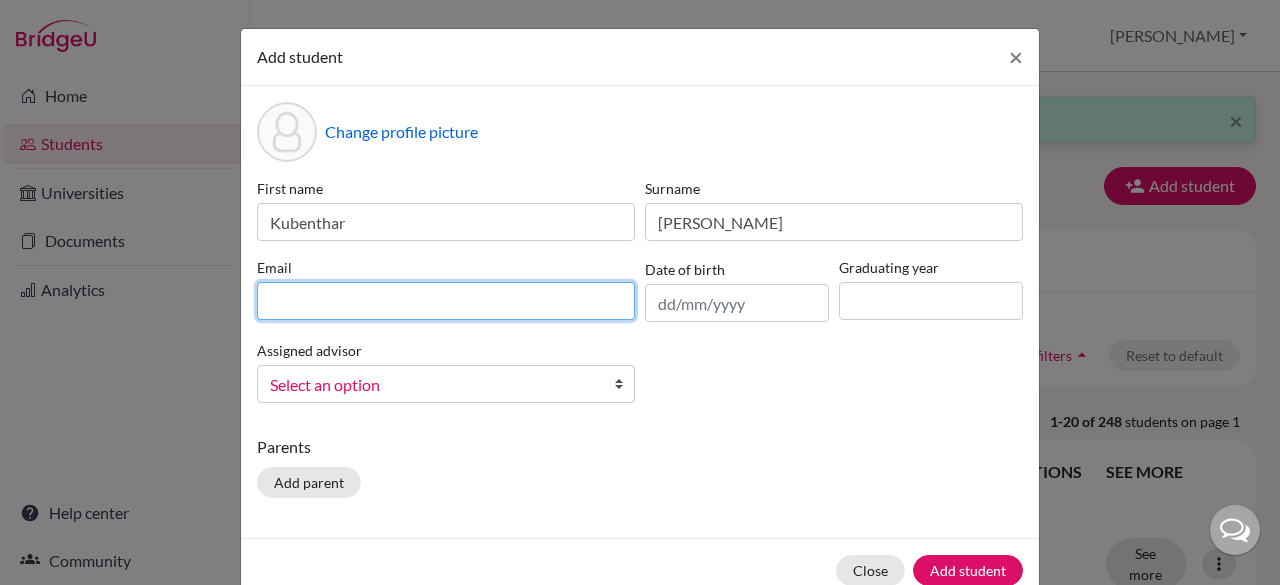 click at bounding box center (446, 301) 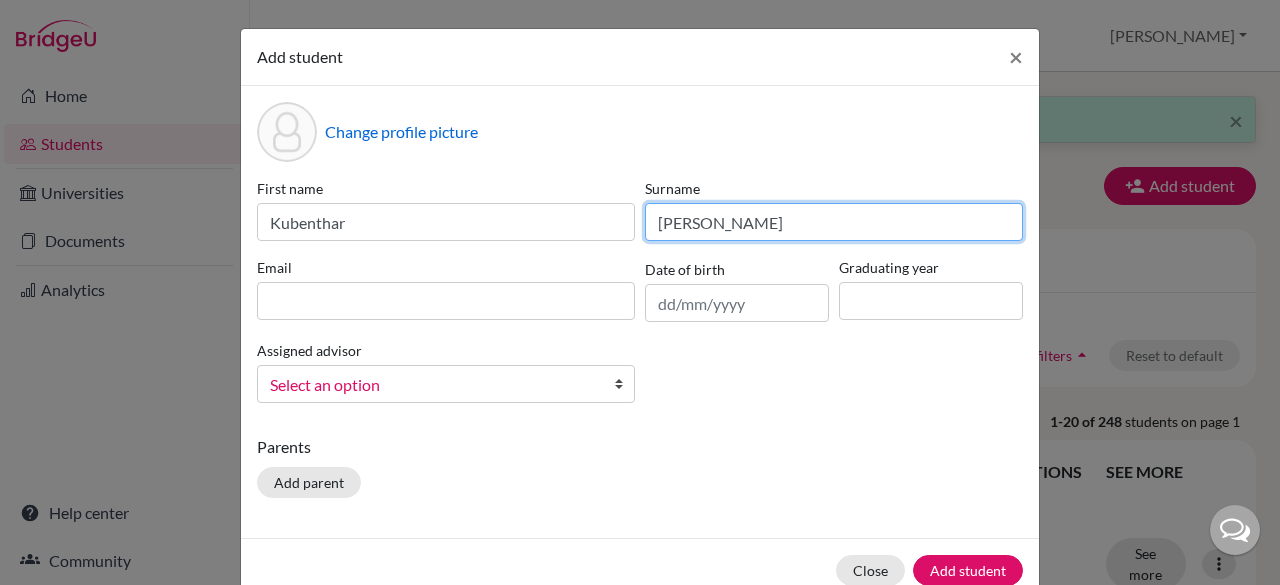 click on "[PERSON_NAME]" at bounding box center [834, 222] 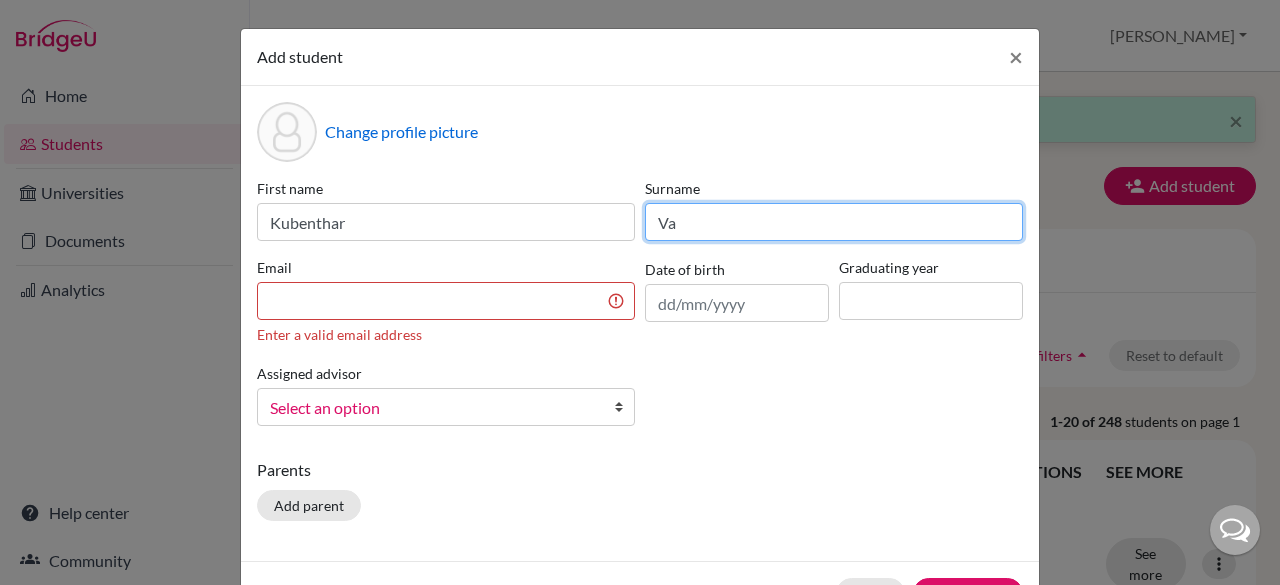 type on "V" 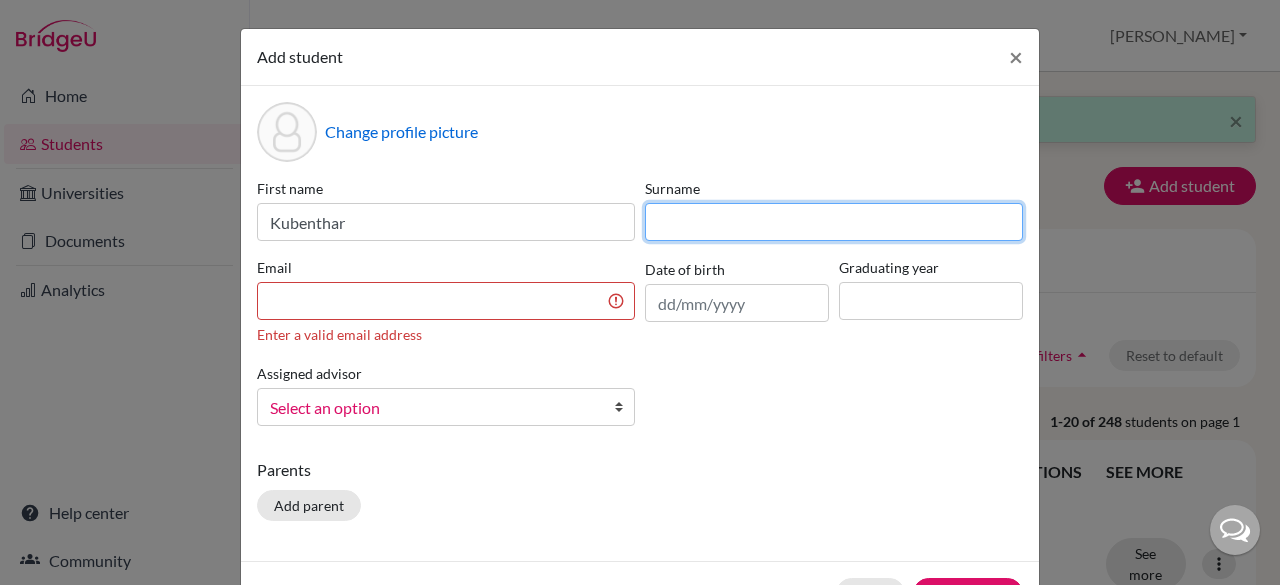 type 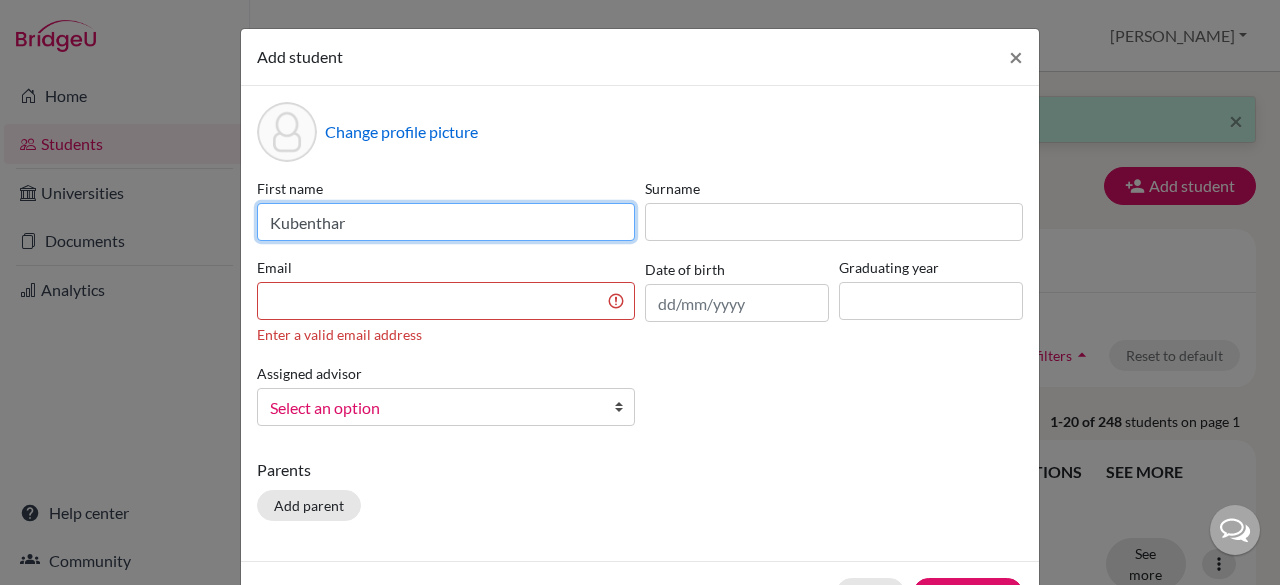 click on "Kubenthar" at bounding box center [446, 222] 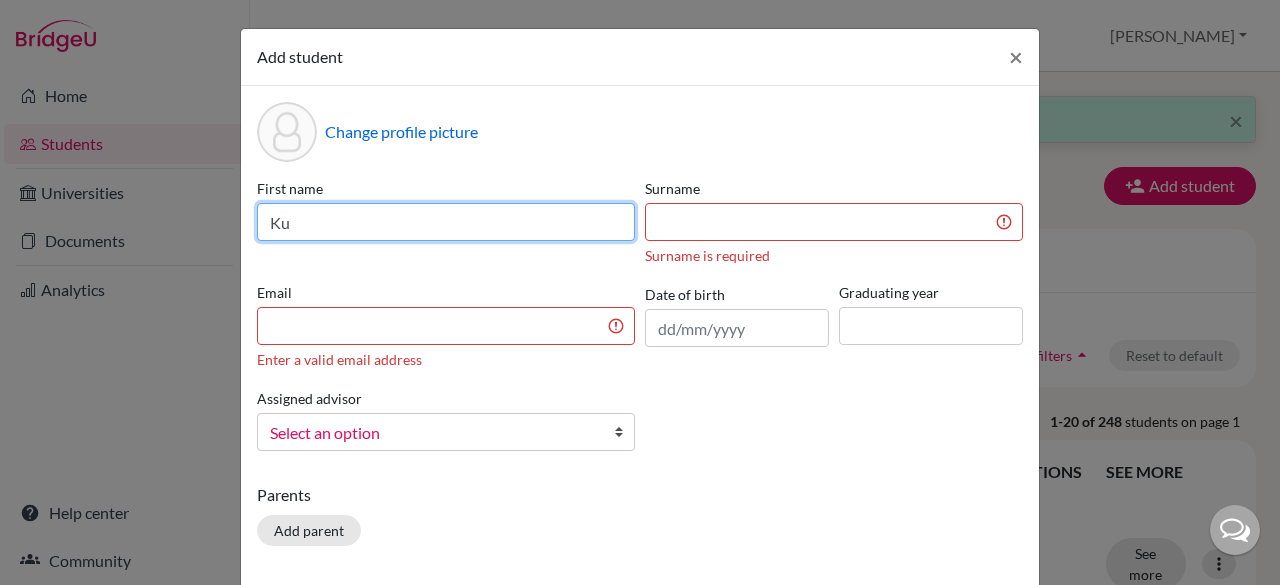 type on "K" 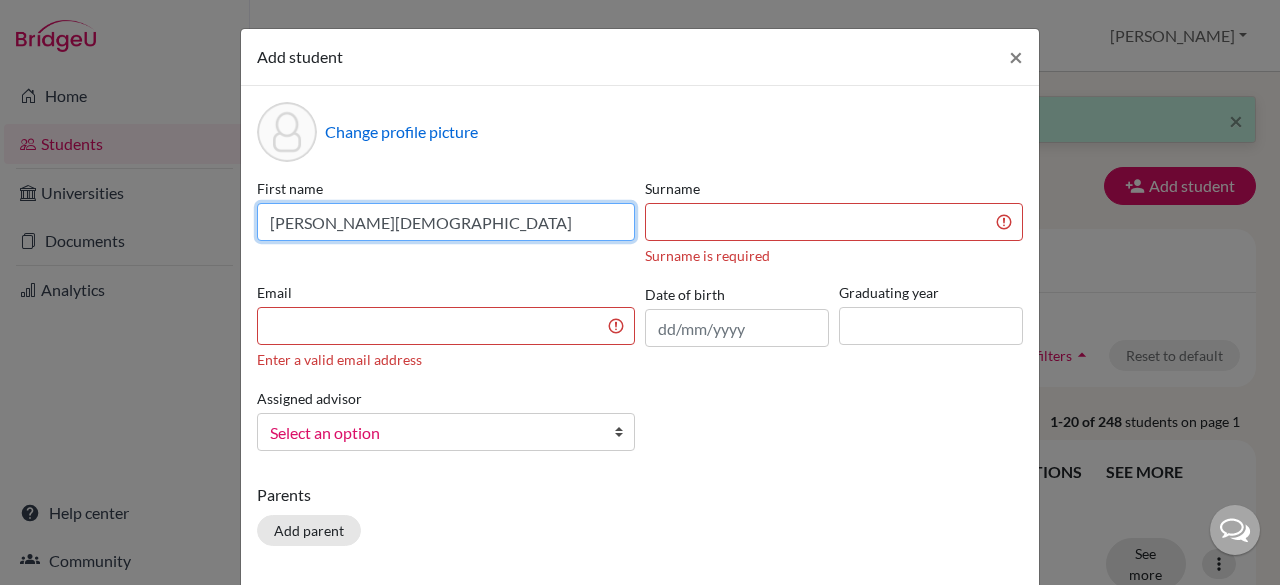 type on "[PERSON_NAME][DEMOGRAPHIC_DATA]" 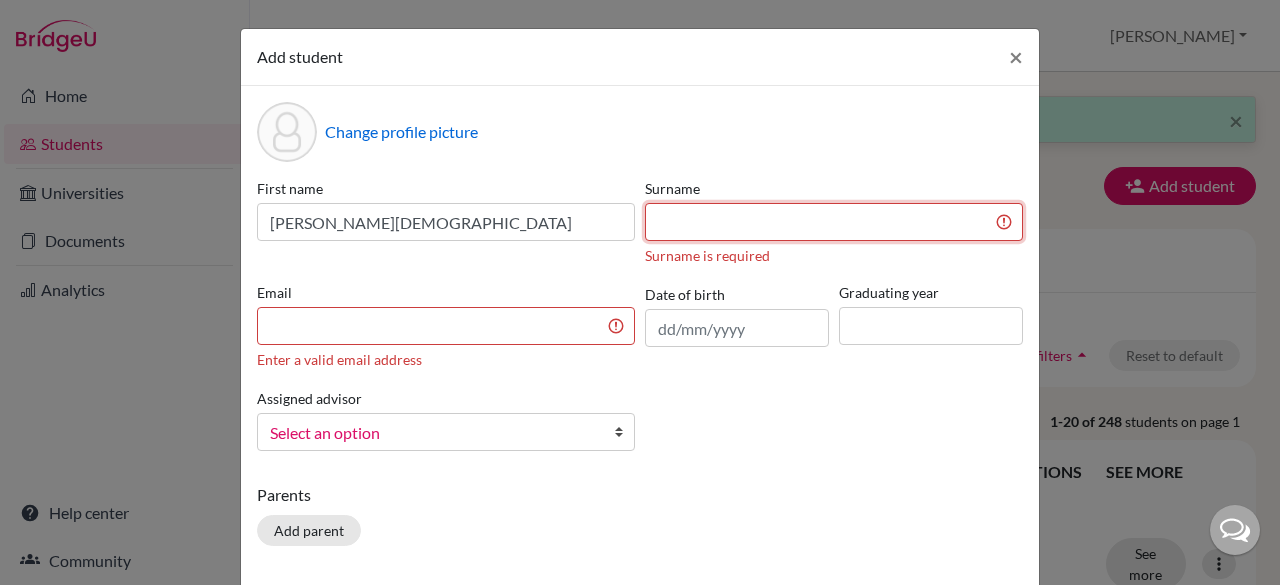 click at bounding box center [834, 222] 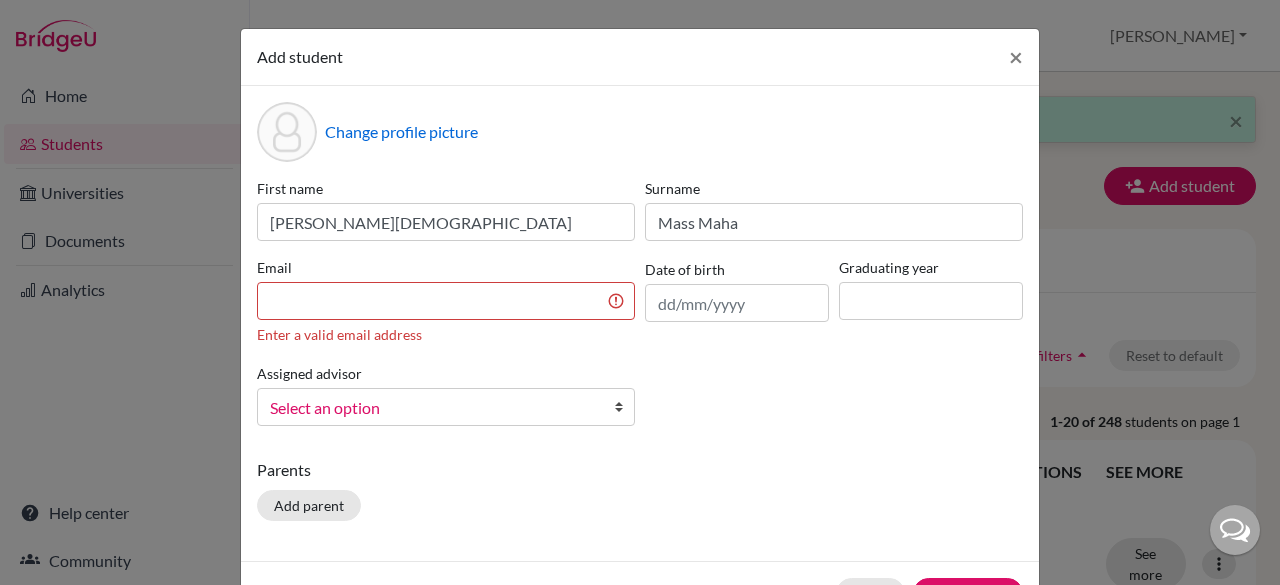click on "Change profile picture" at bounding box center (640, 132) 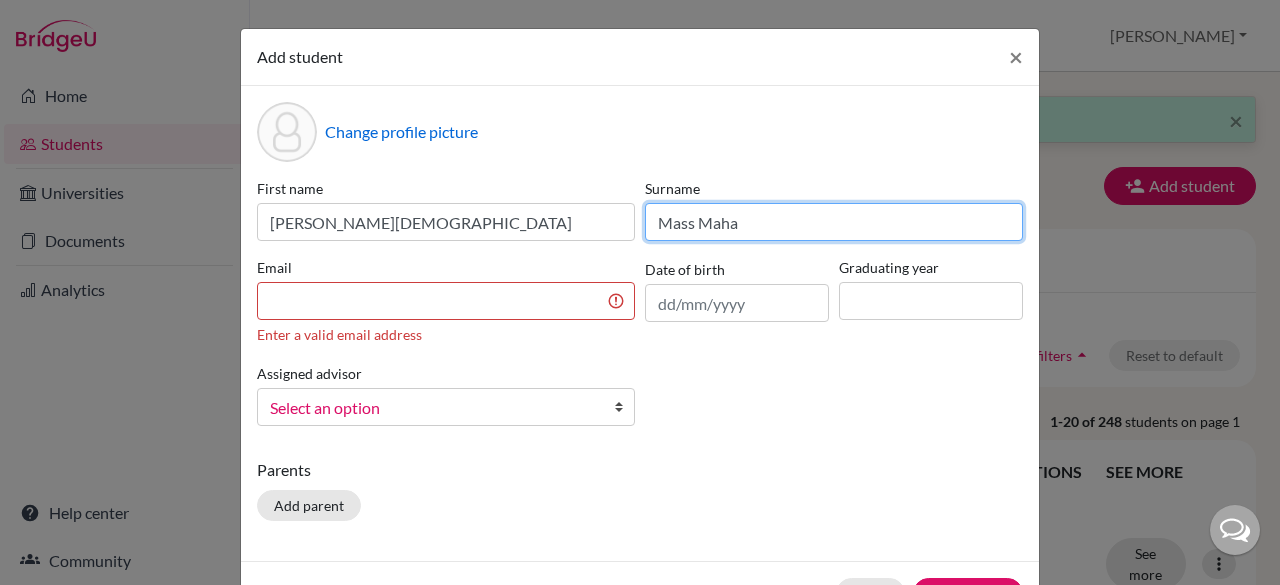 click on "Mass Maha" at bounding box center (834, 222) 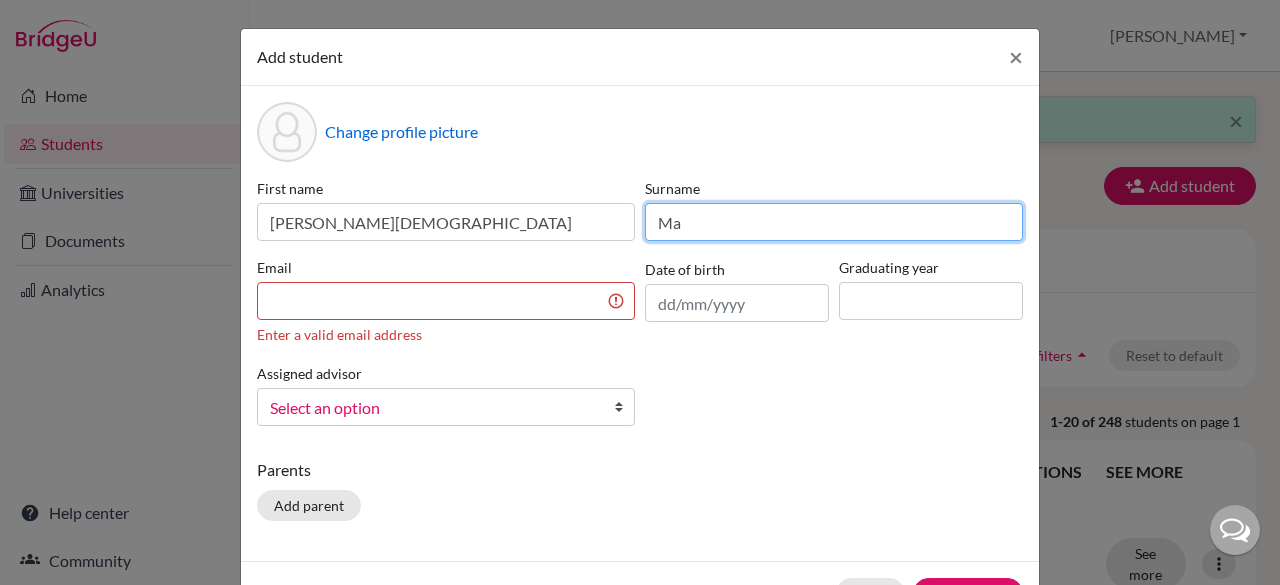 type on "M" 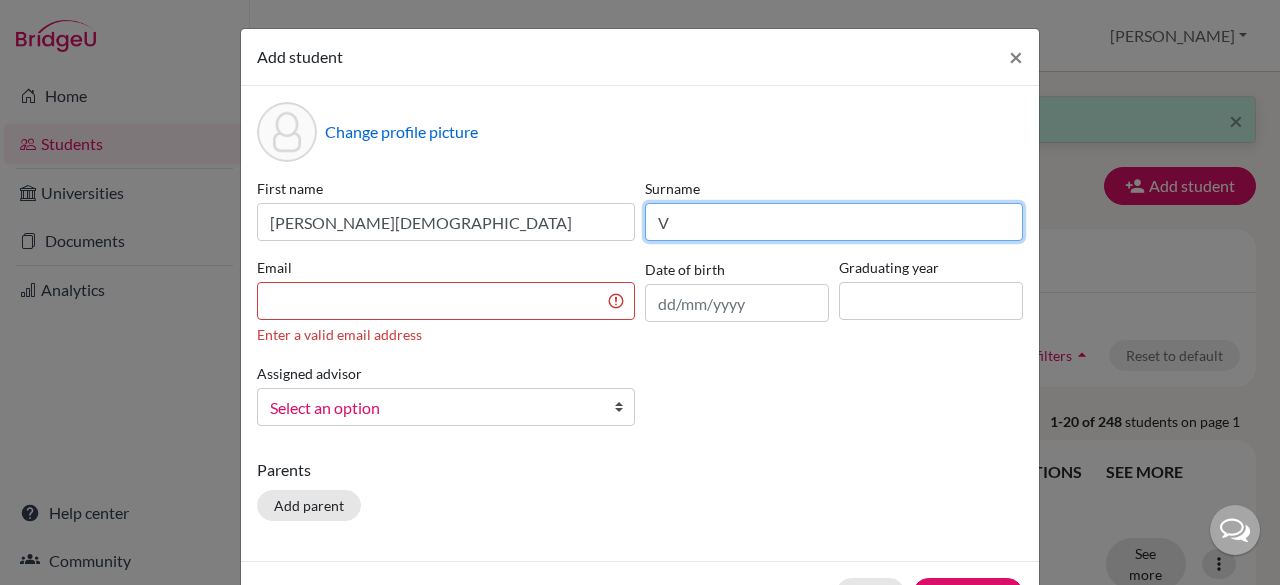 type on "V" 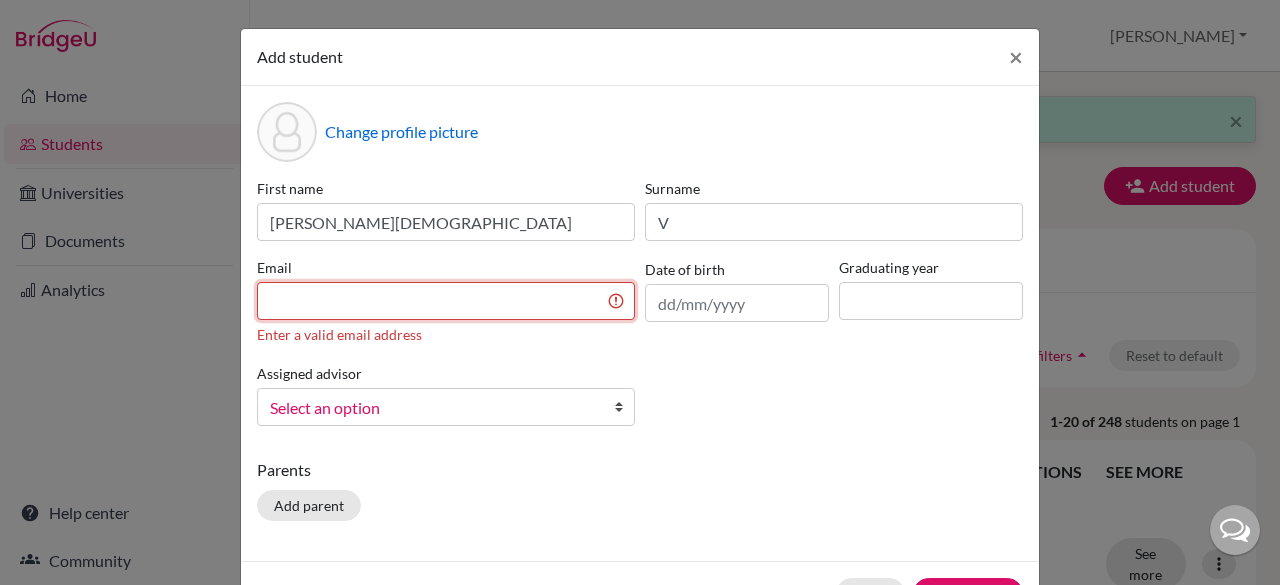 click at bounding box center [446, 301] 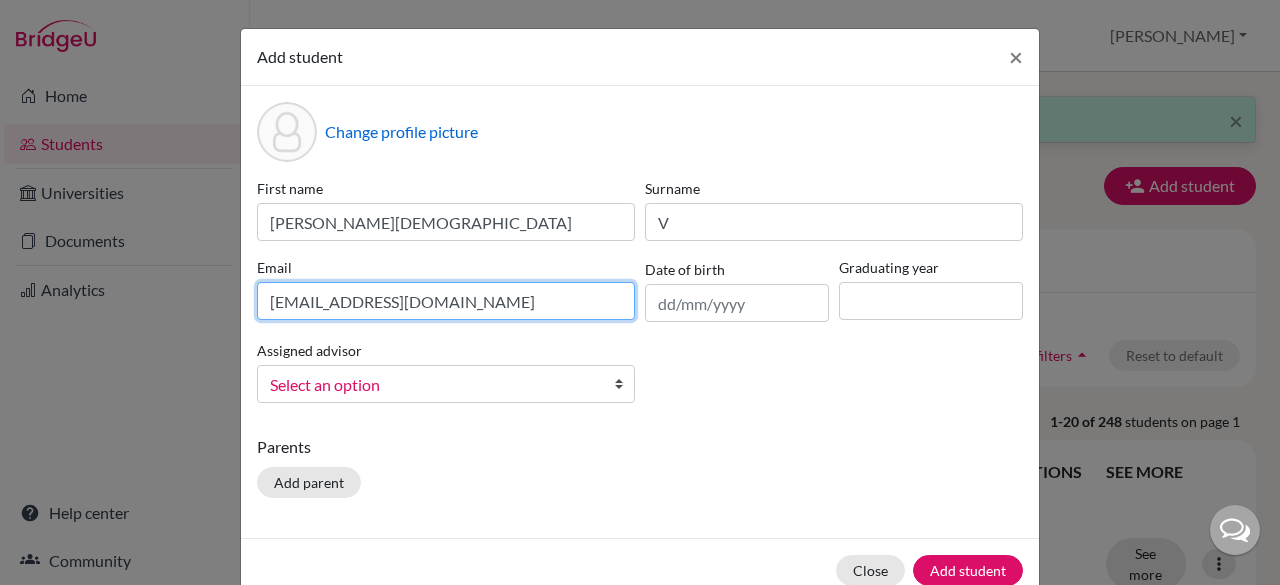 type on "[EMAIL_ADDRESS][DOMAIN_NAME]" 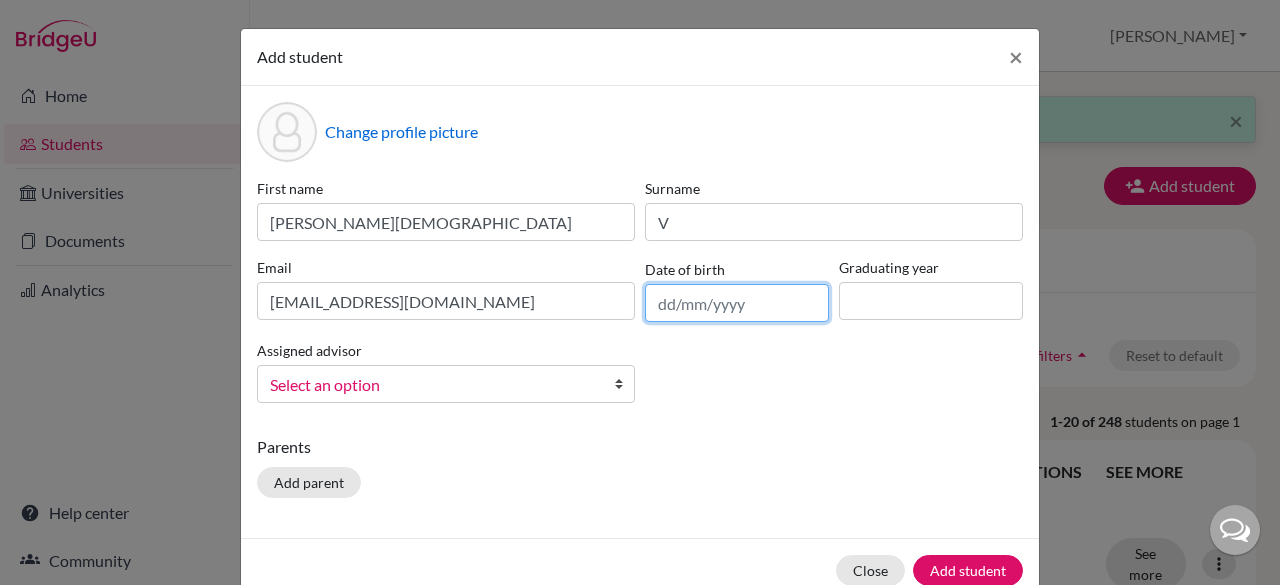 click at bounding box center (737, 303) 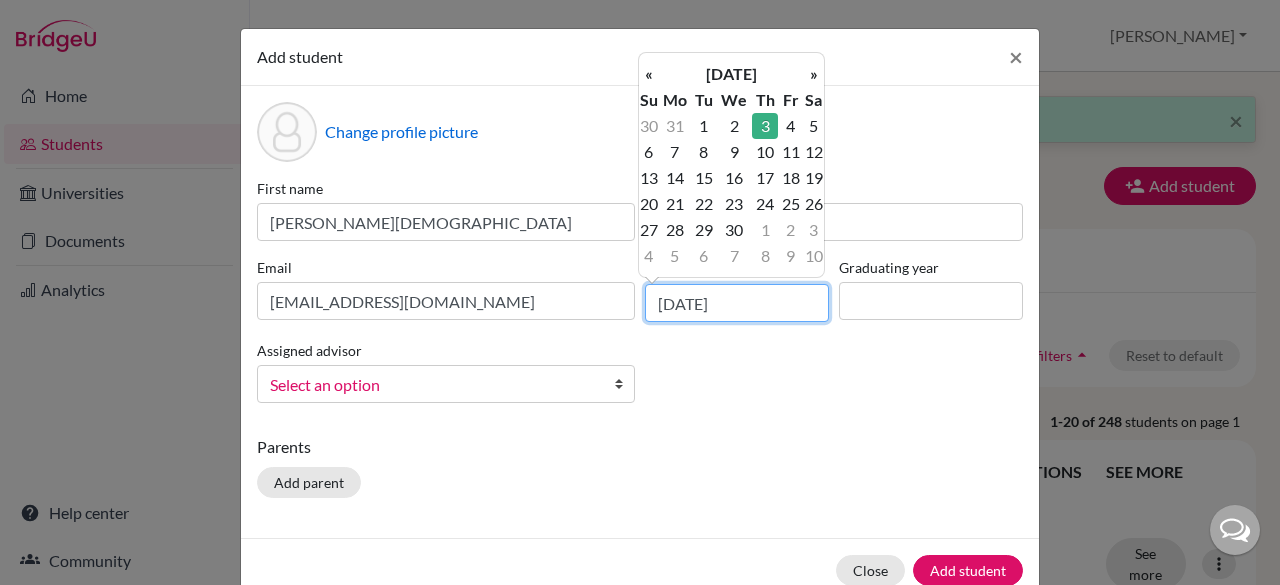type on "[DATE]" 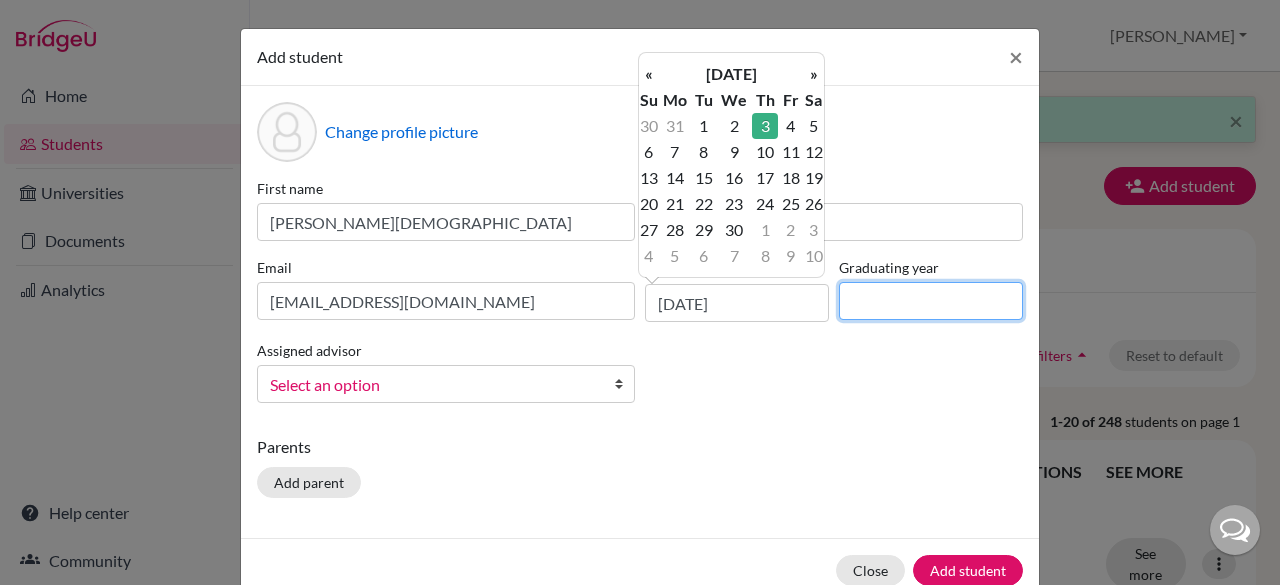 click at bounding box center (931, 301) 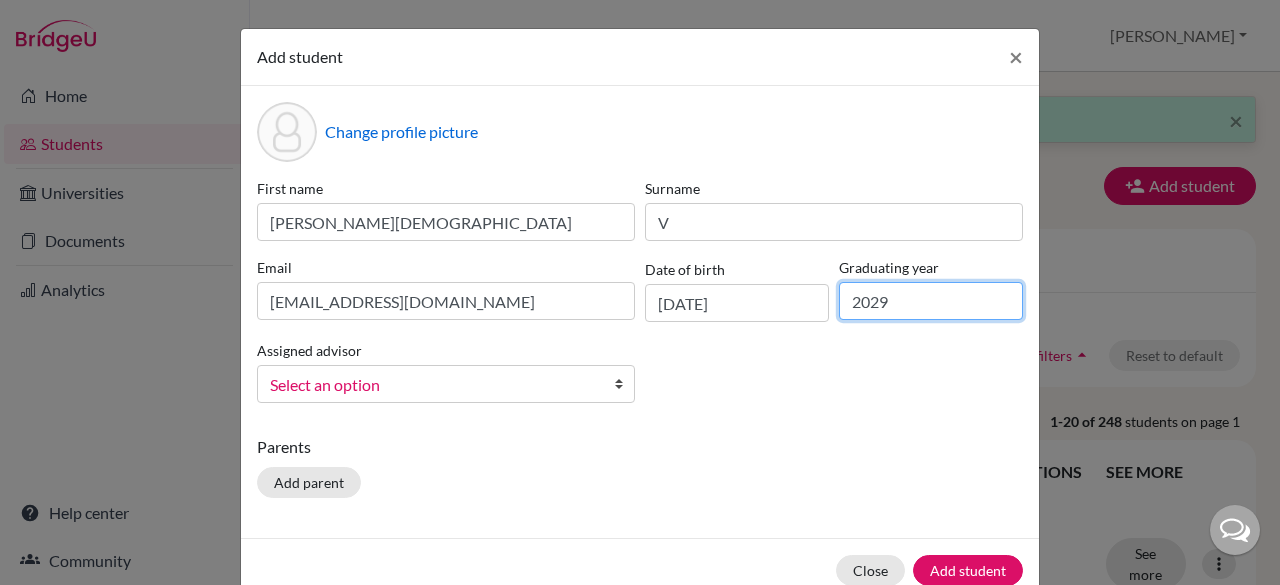 type on "2029" 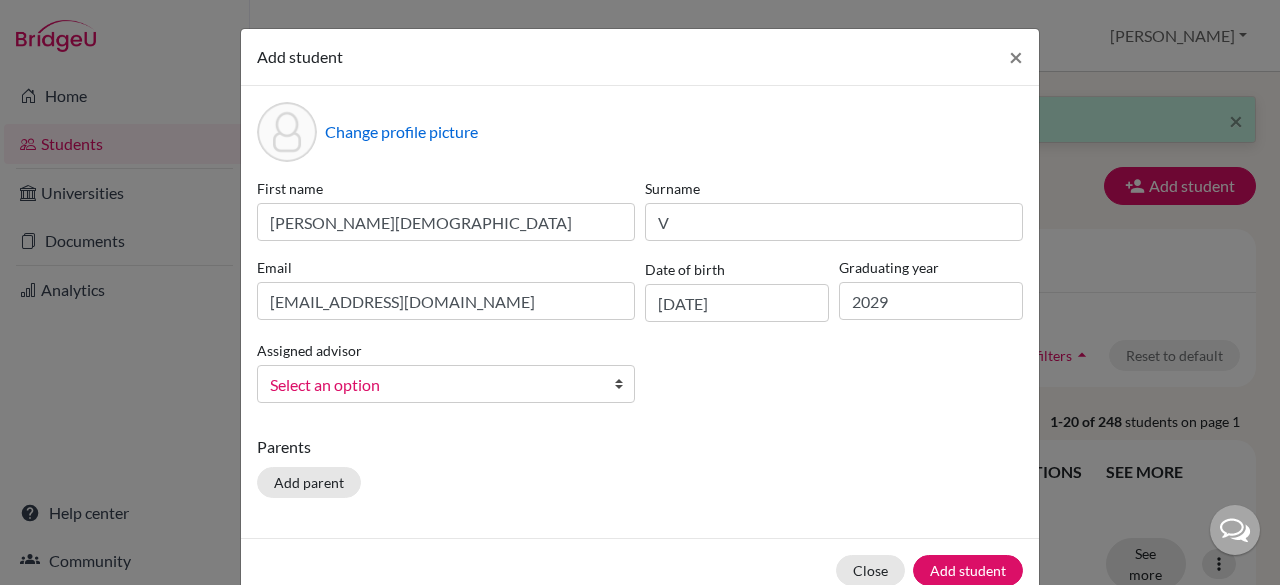 click at bounding box center [624, 384] 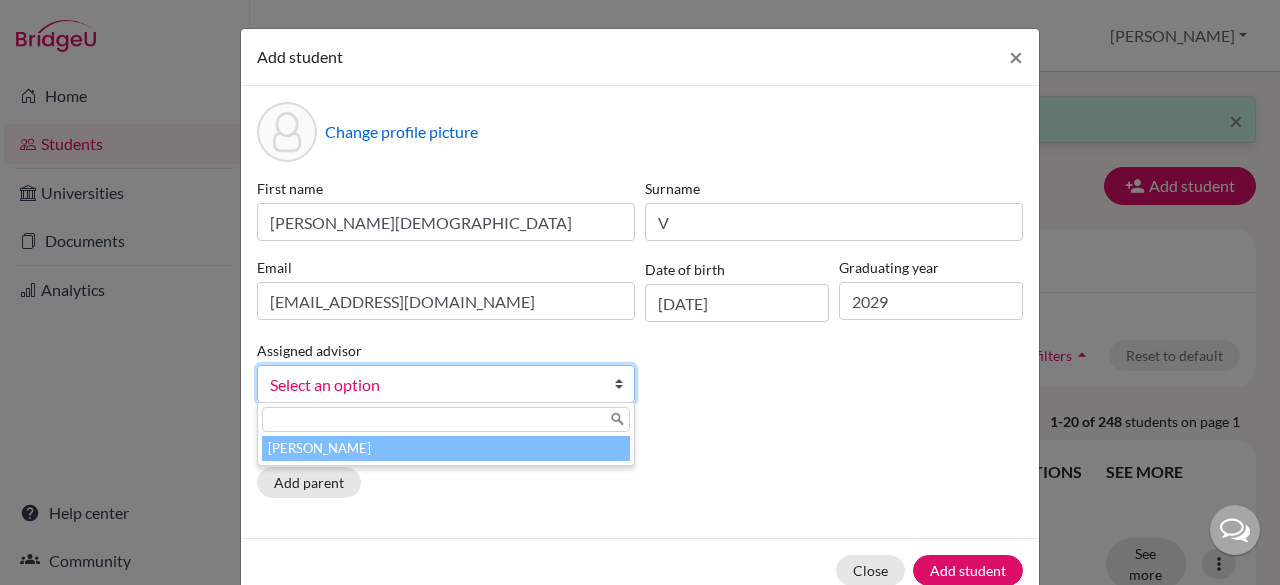 click on "[PERSON_NAME]" at bounding box center [446, 448] 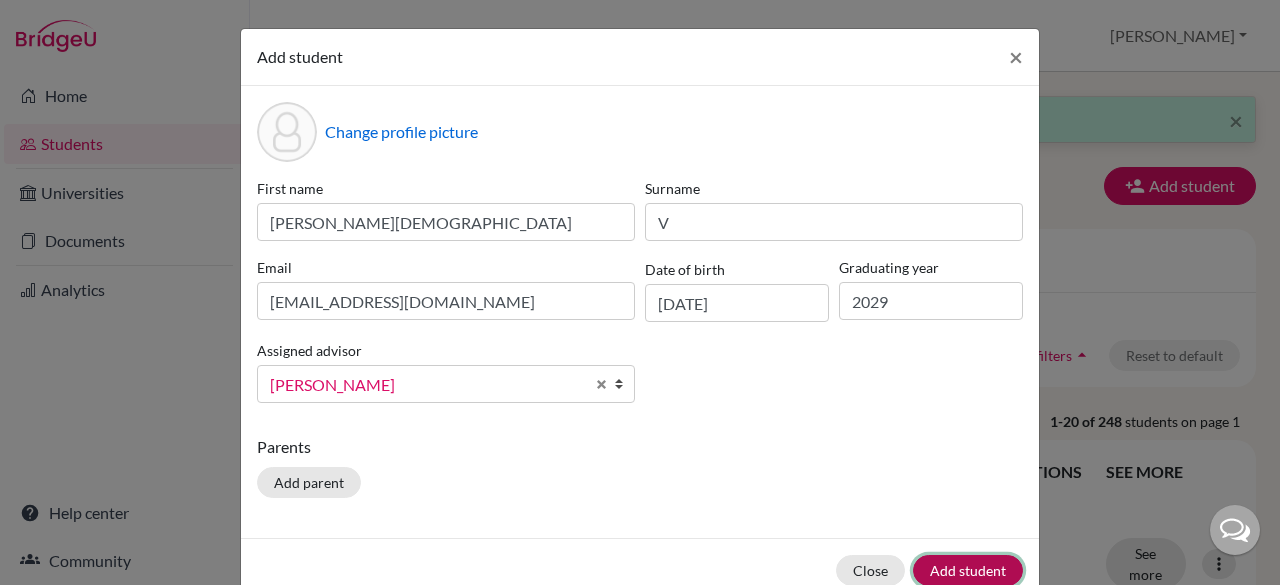 click on "Add student" at bounding box center (968, 570) 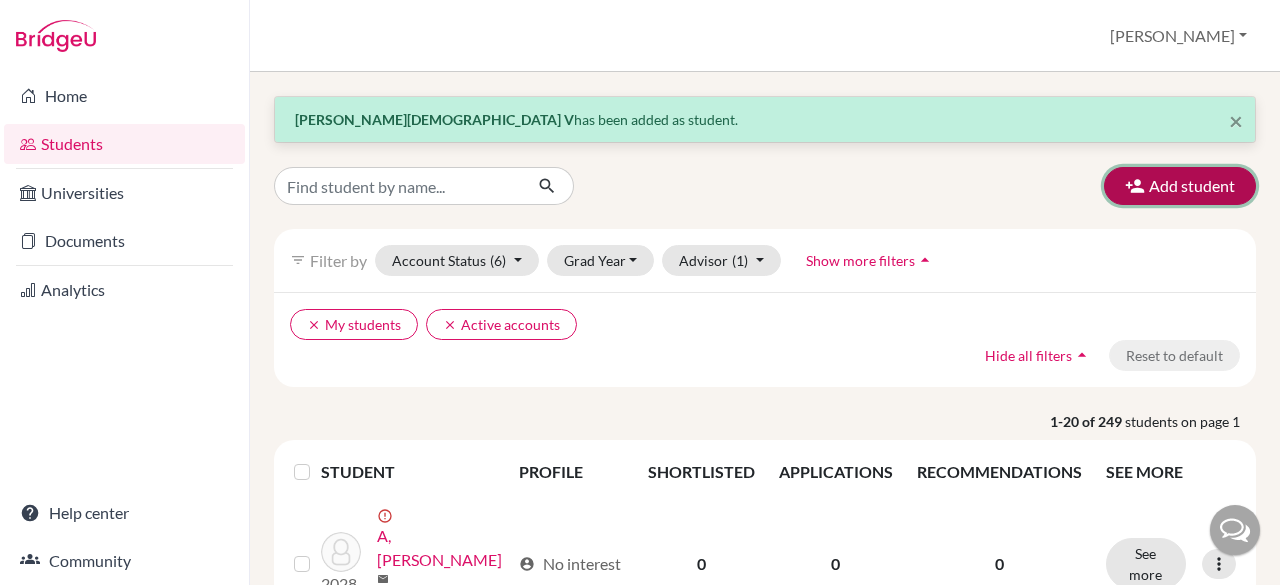 click on "Add student" at bounding box center [1180, 186] 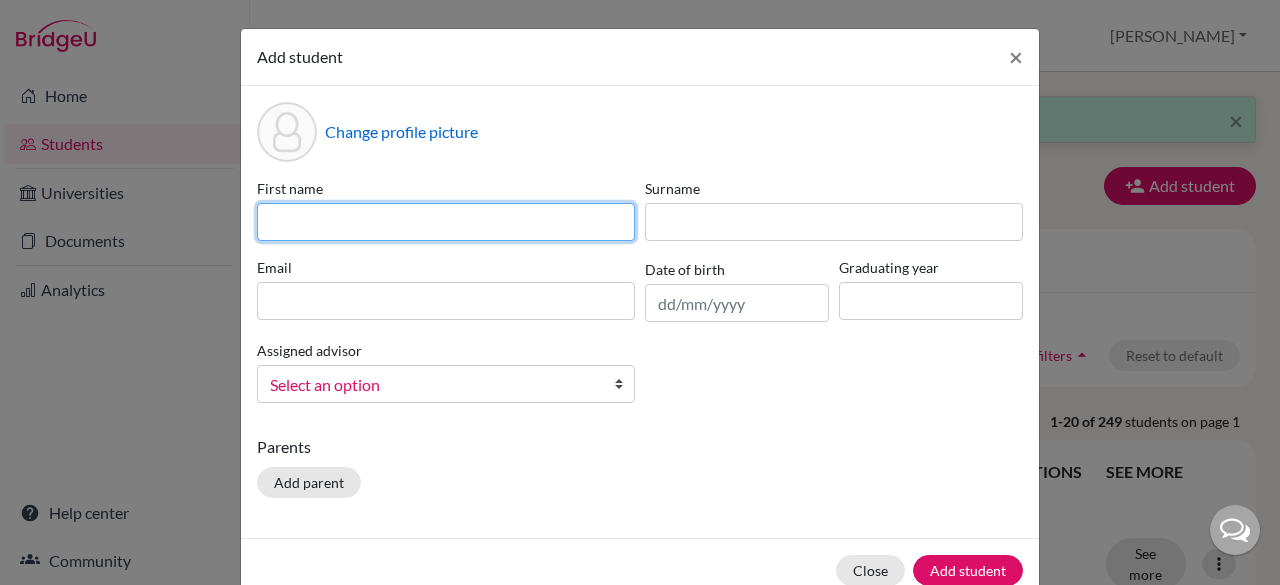 click at bounding box center (446, 222) 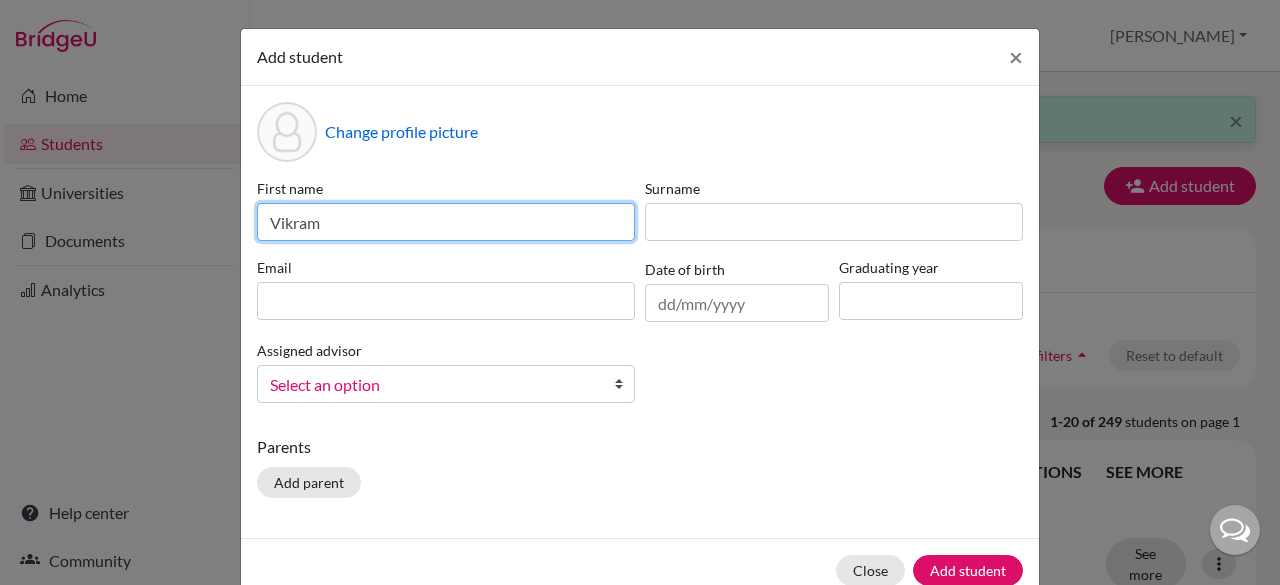 type on "Vikram" 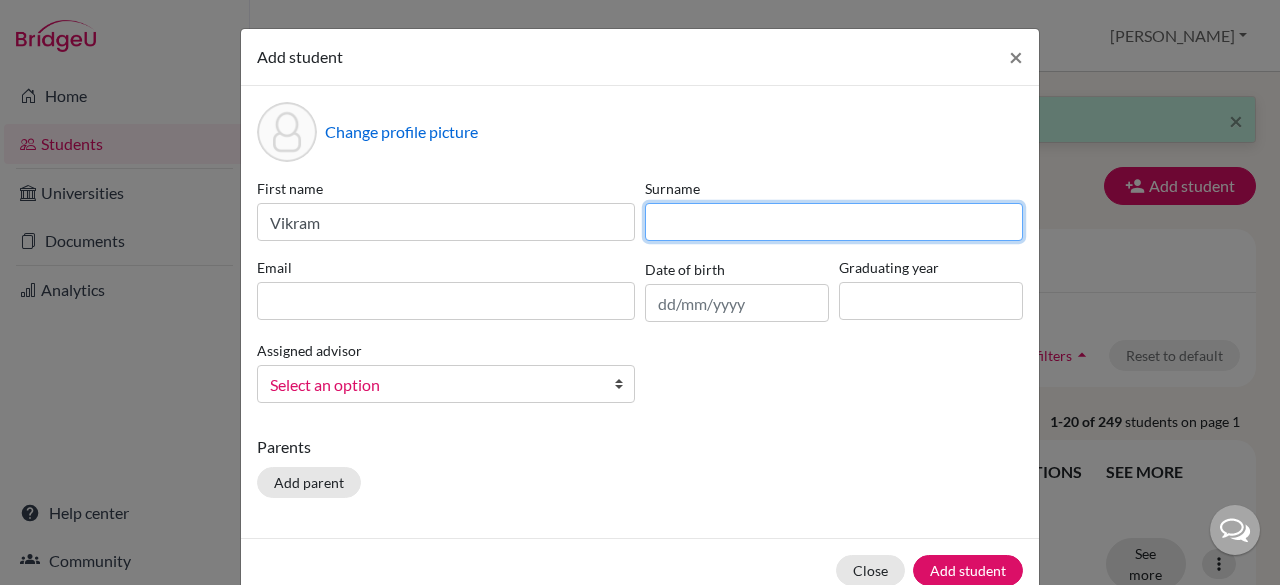 click at bounding box center (834, 222) 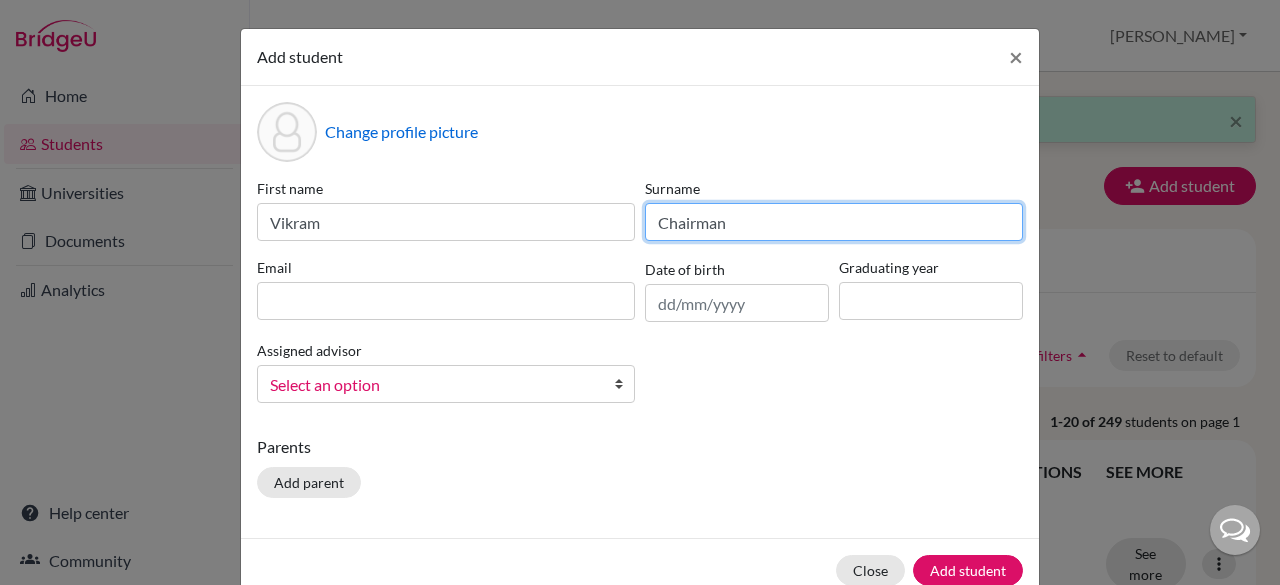 type on "Chairman" 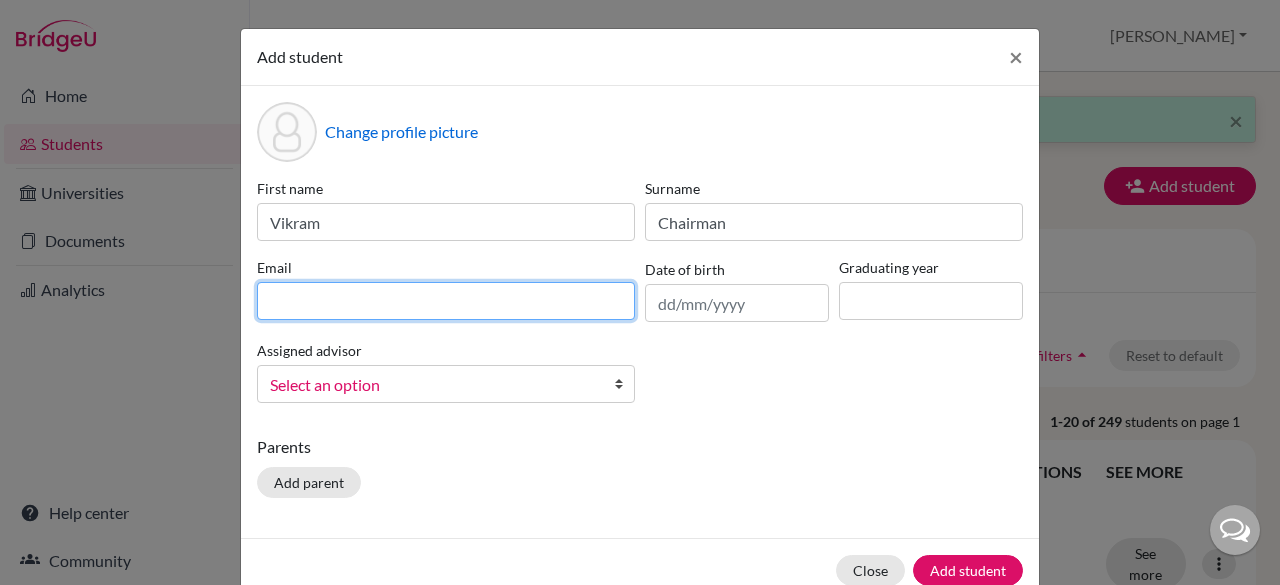 click at bounding box center (446, 301) 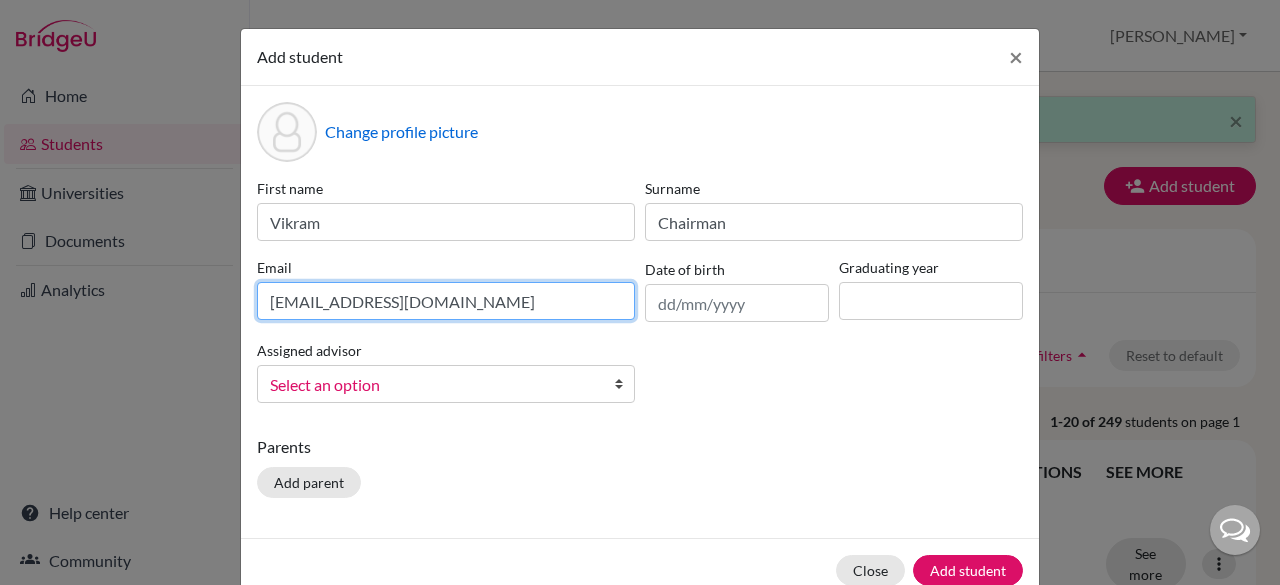 type on "[EMAIL_ADDRESS][DOMAIN_NAME]" 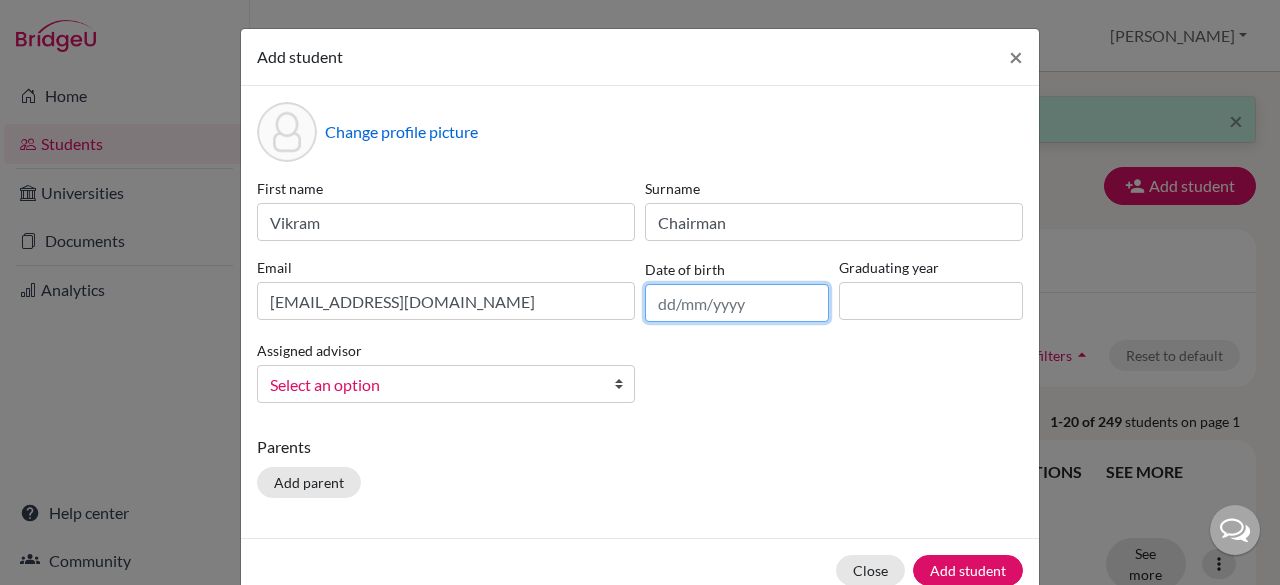 click at bounding box center (737, 303) 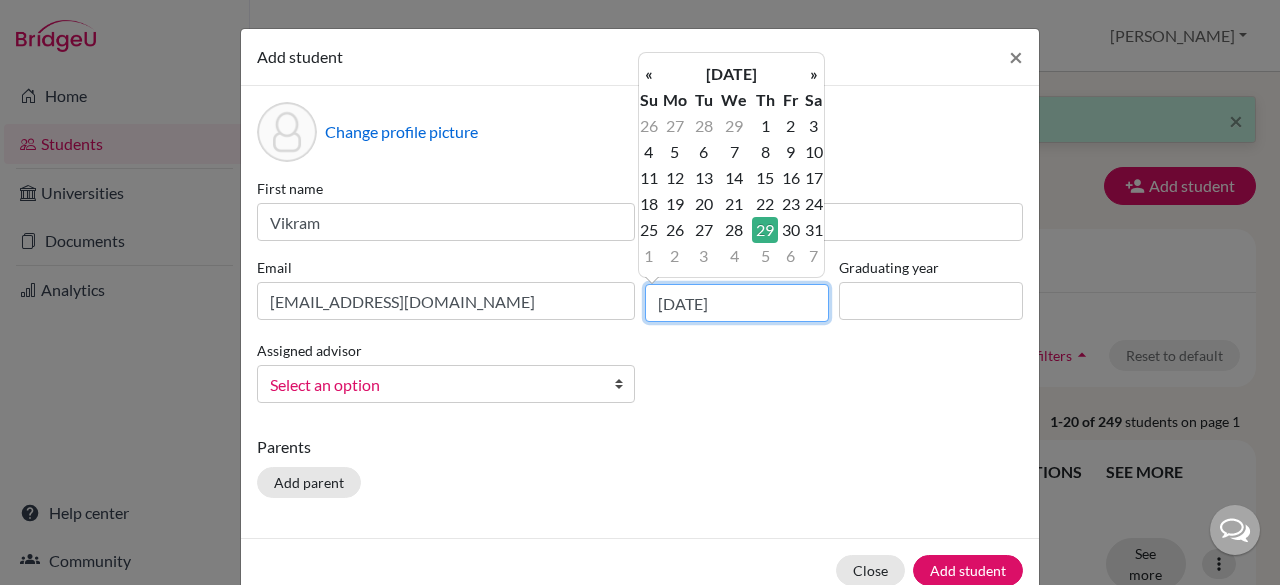 type on "[DATE]" 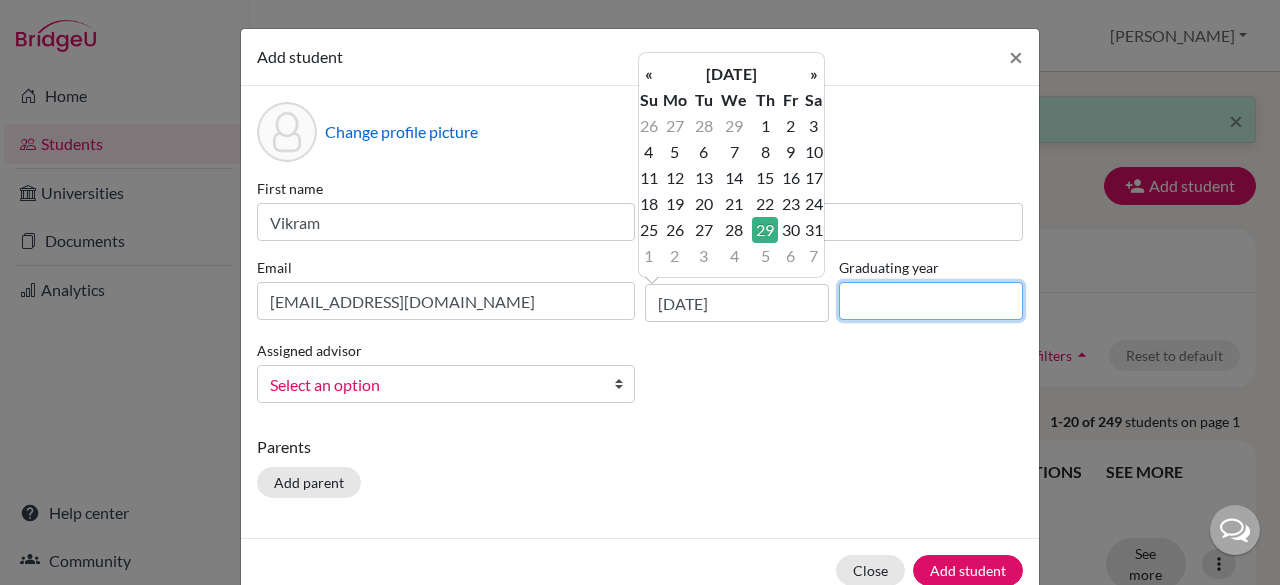 click at bounding box center (931, 301) 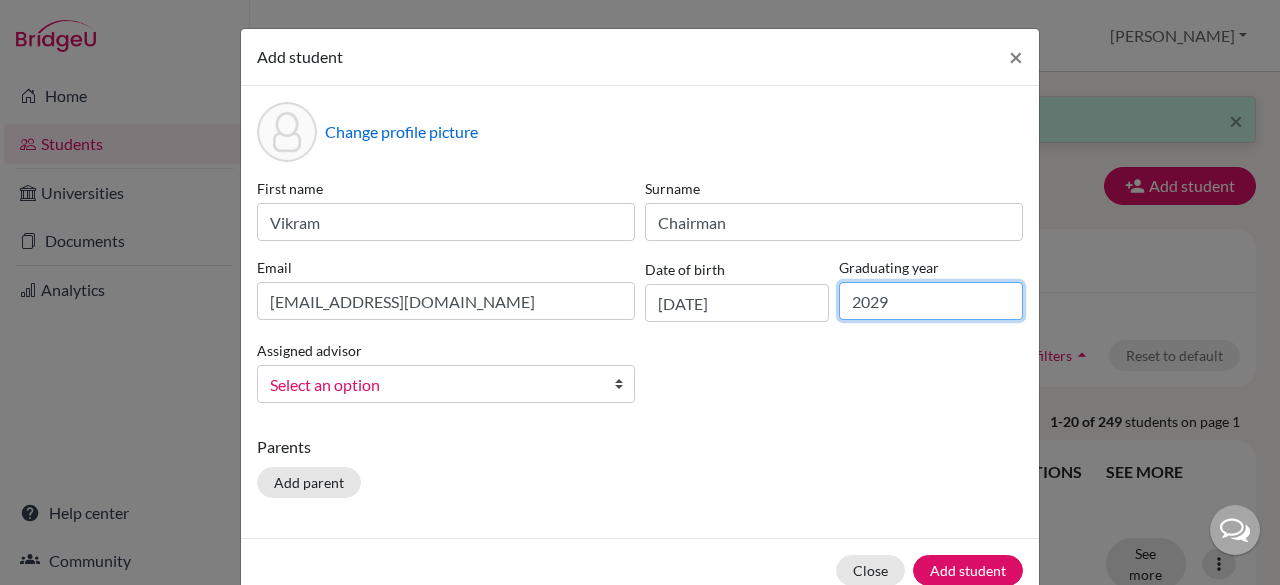 type on "2029" 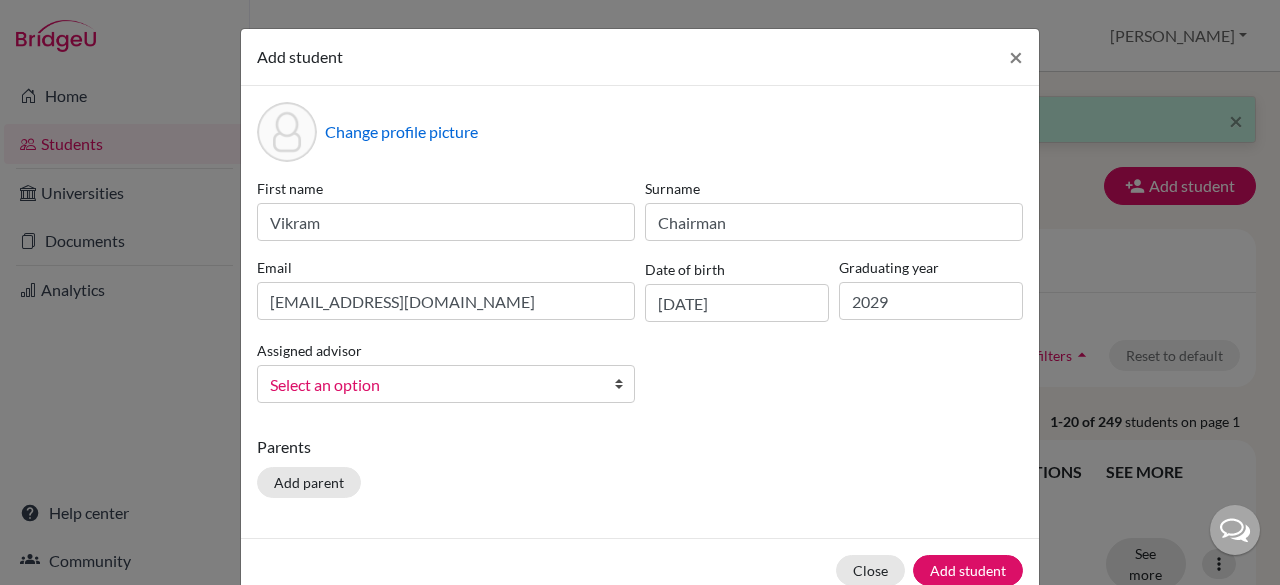 click at bounding box center [624, 384] 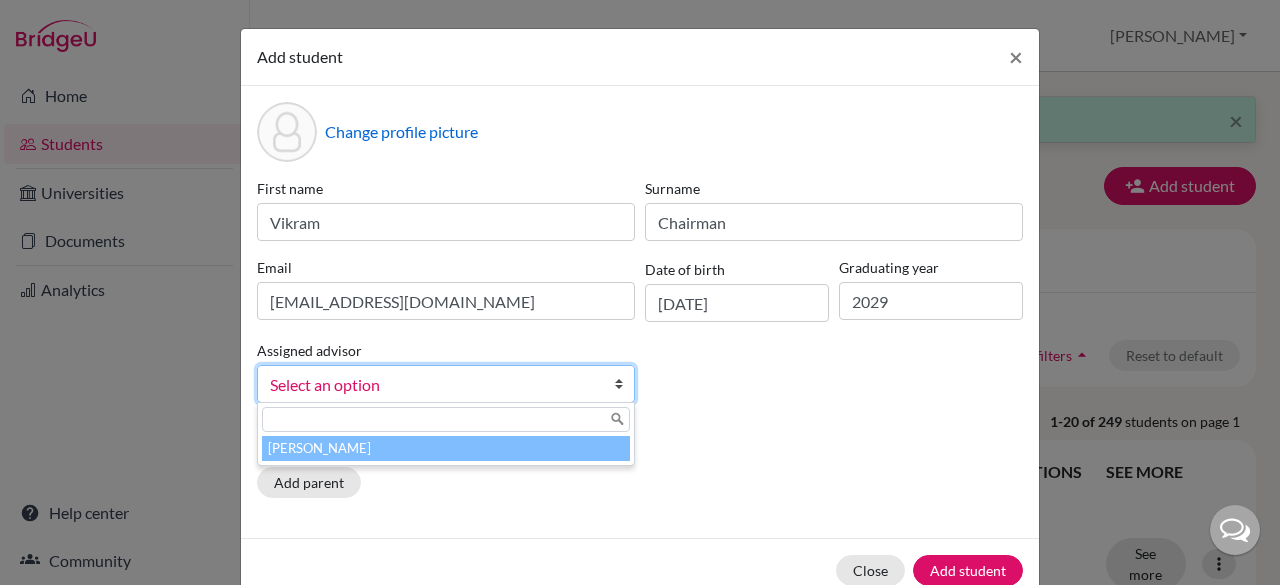 click on "[PERSON_NAME]" at bounding box center [446, 448] 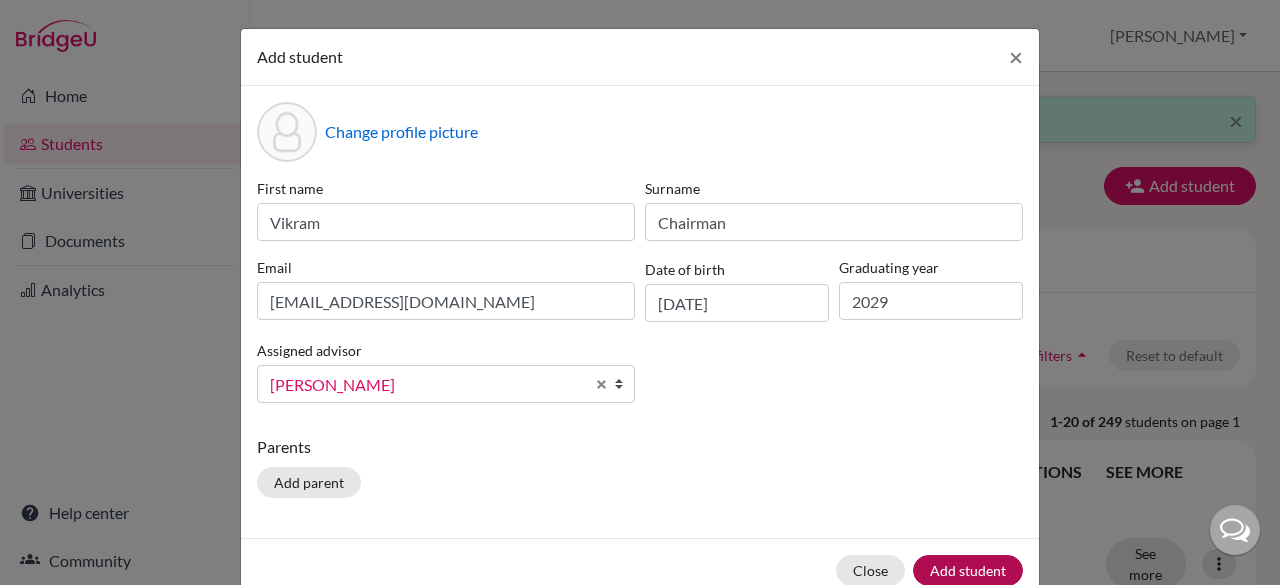 click on "Add student" at bounding box center [968, 570] 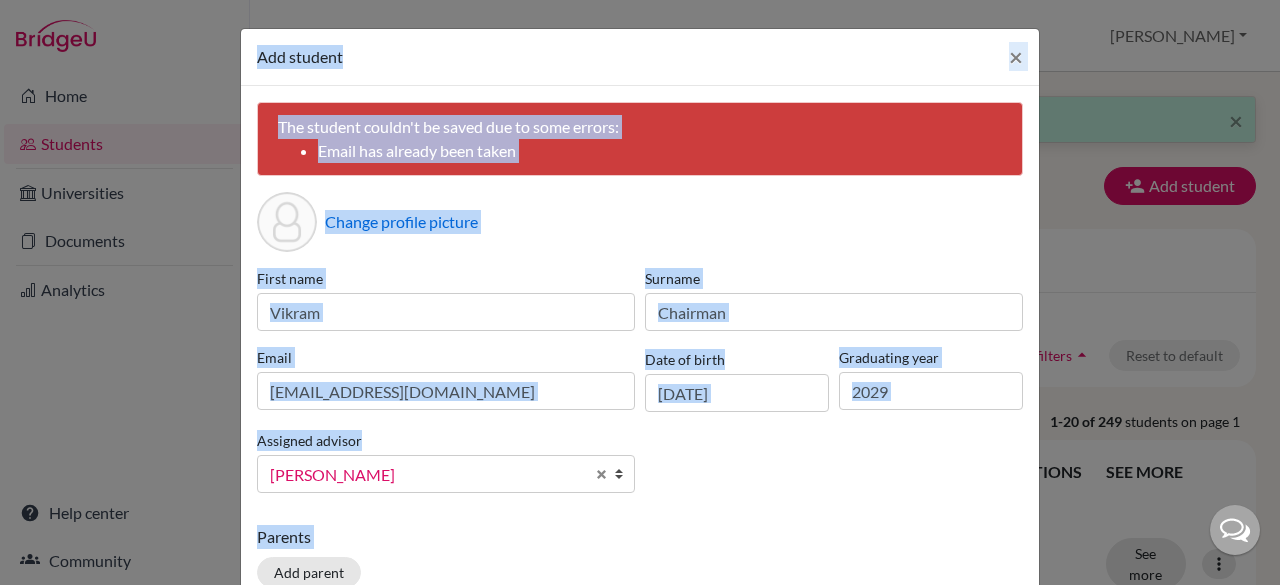 click on "Change profile picture" at bounding box center (640, 222) 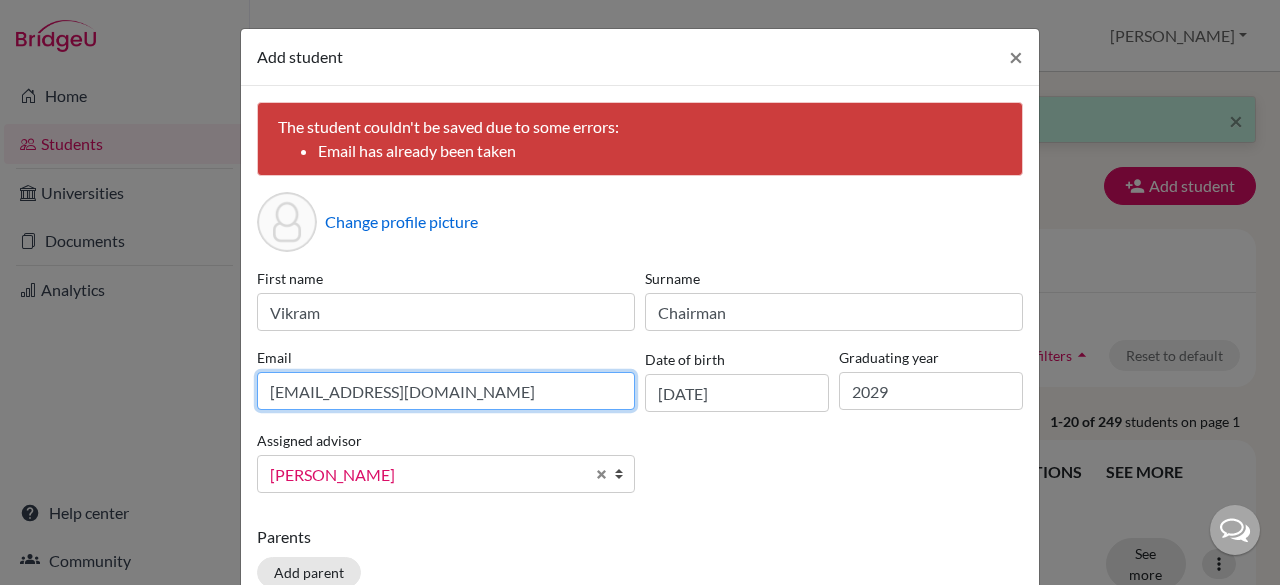 click on "[EMAIL_ADDRESS][DOMAIN_NAME]" at bounding box center [446, 391] 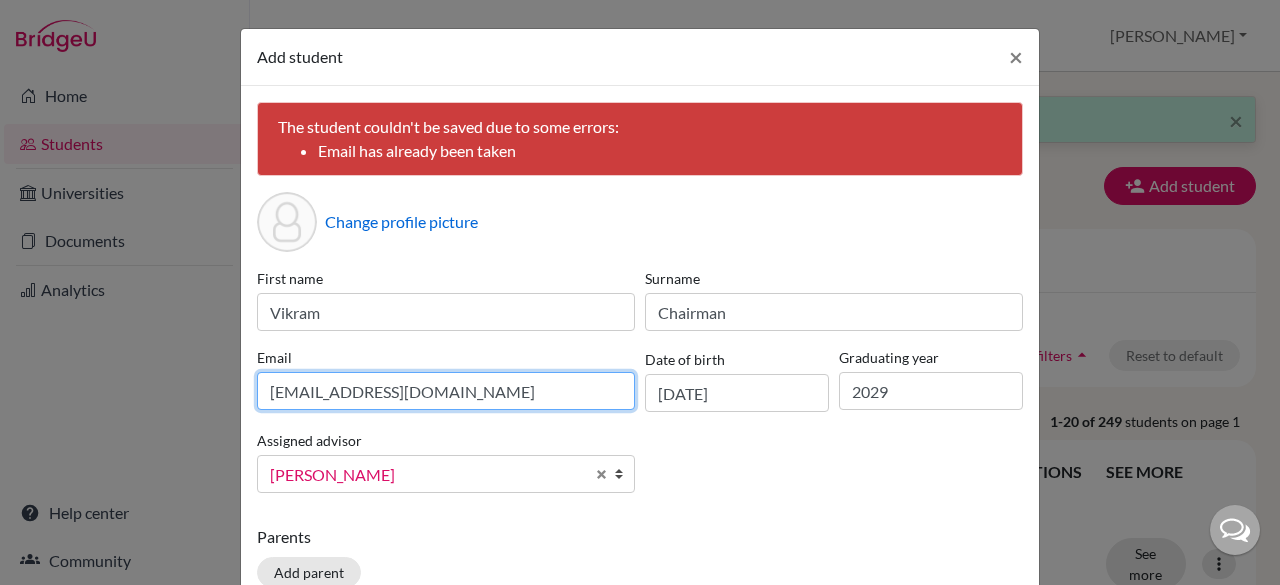 click on "Add student" at bounding box center [968, 660] 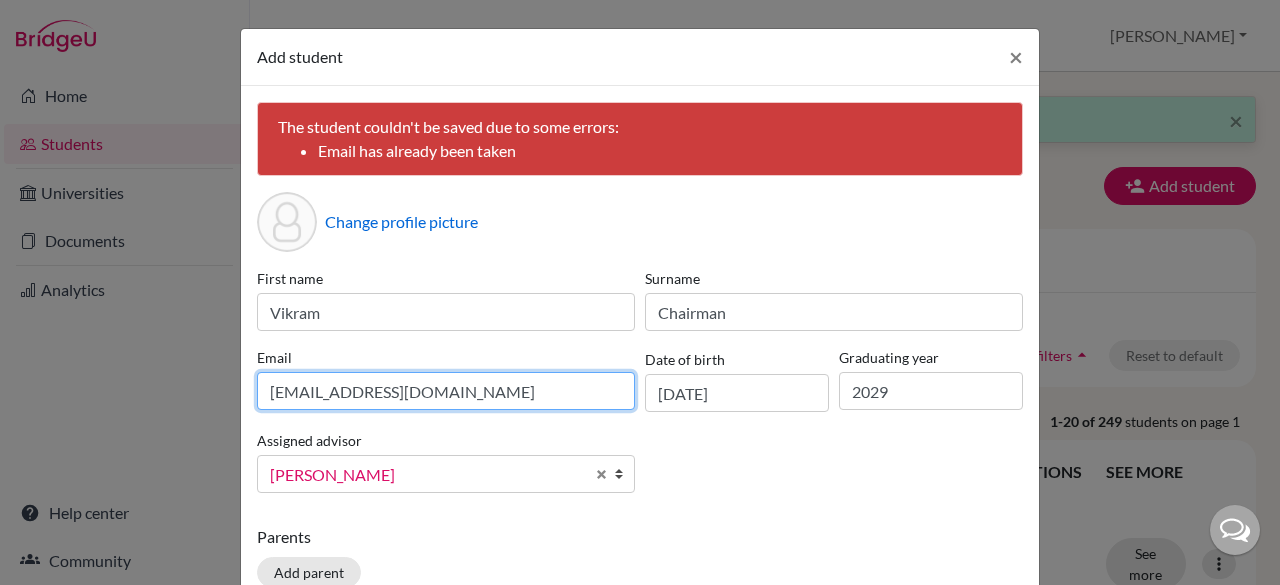 click on "[EMAIL_ADDRESS][DOMAIN_NAME]" at bounding box center [446, 391] 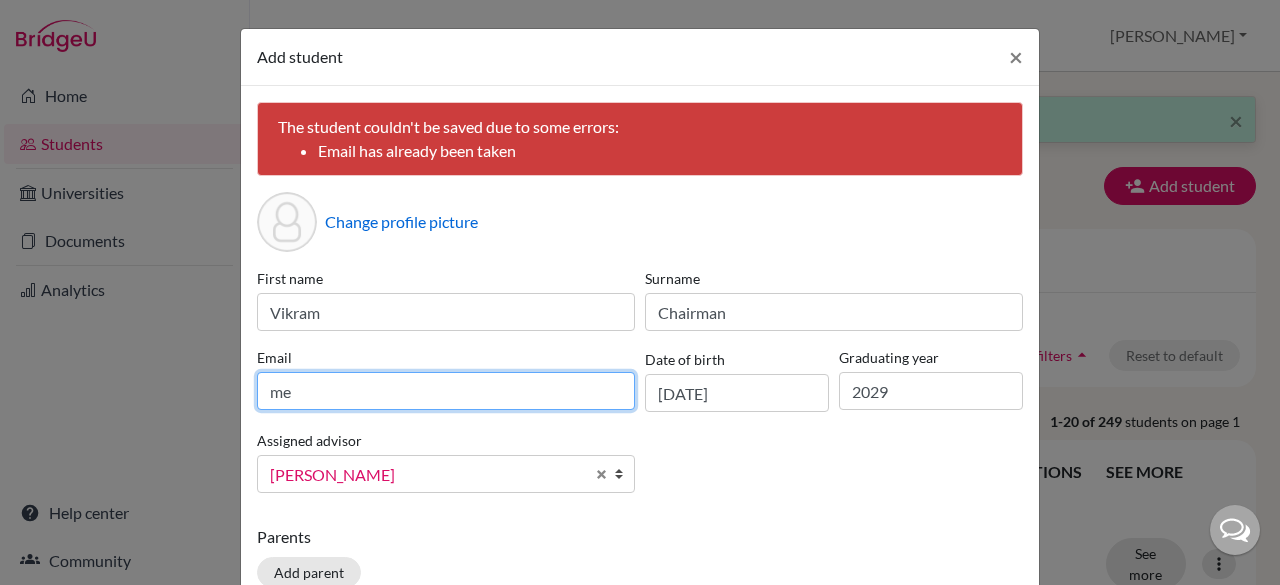 type on "m" 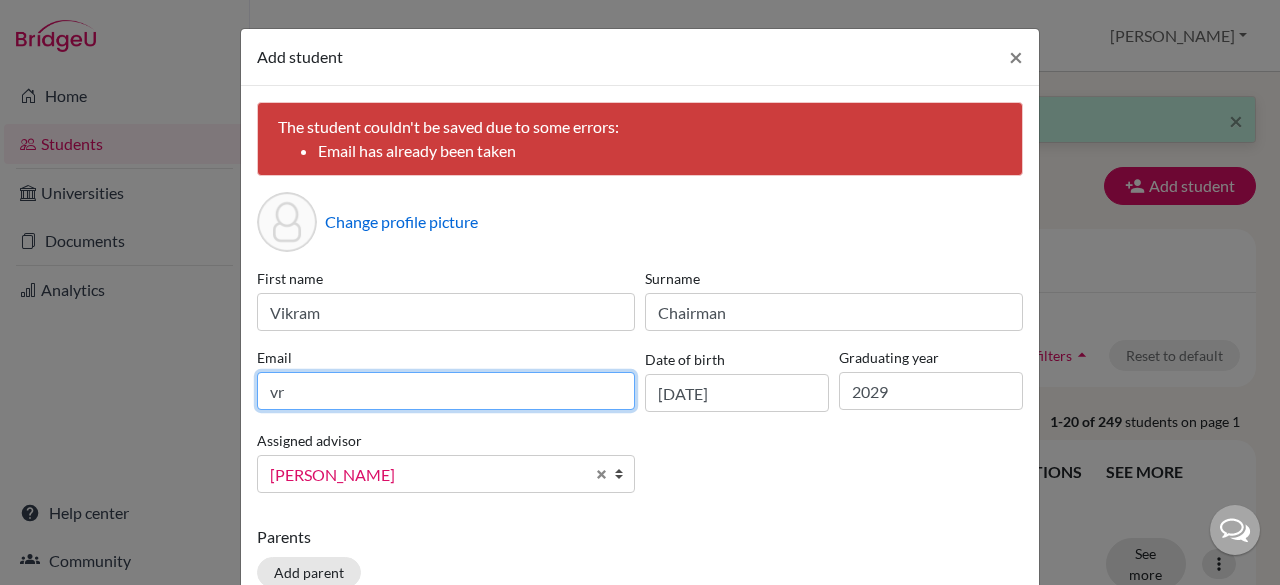 type on "v" 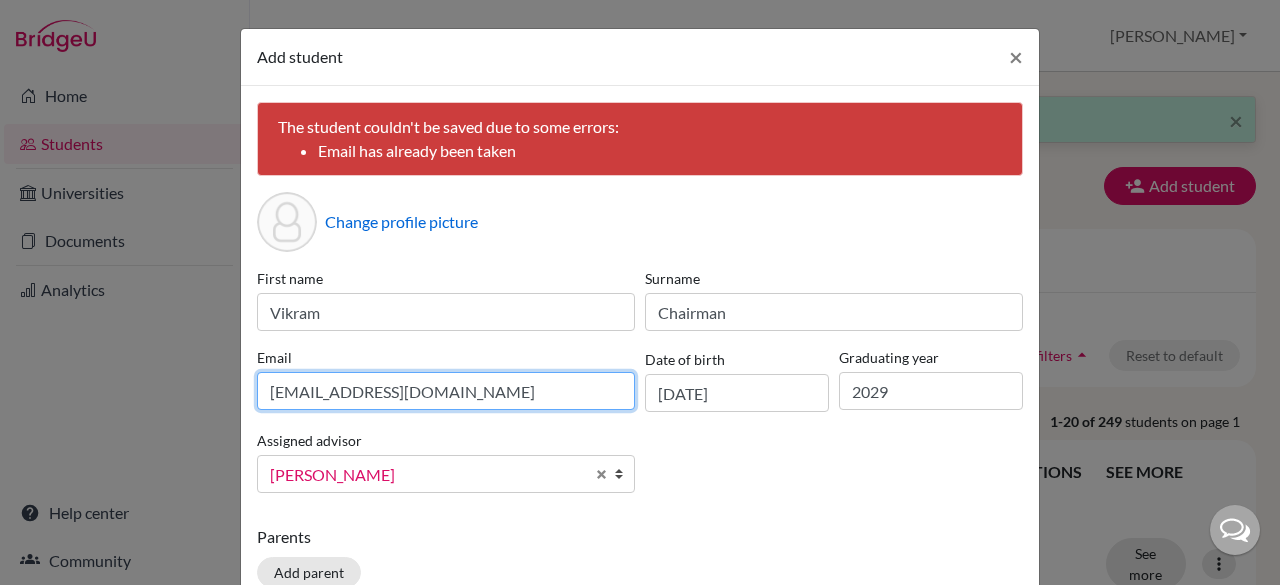 type on "[EMAIL_ADDRESS][DOMAIN_NAME]" 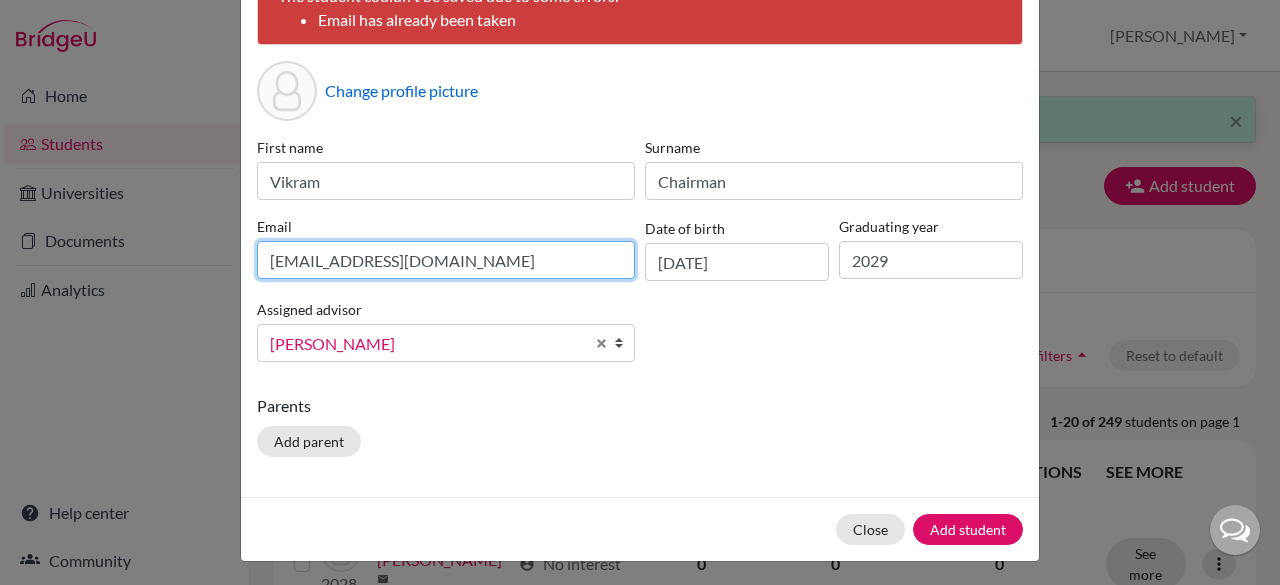 scroll, scrollTop: 136, scrollLeft: 0, axis: vertical 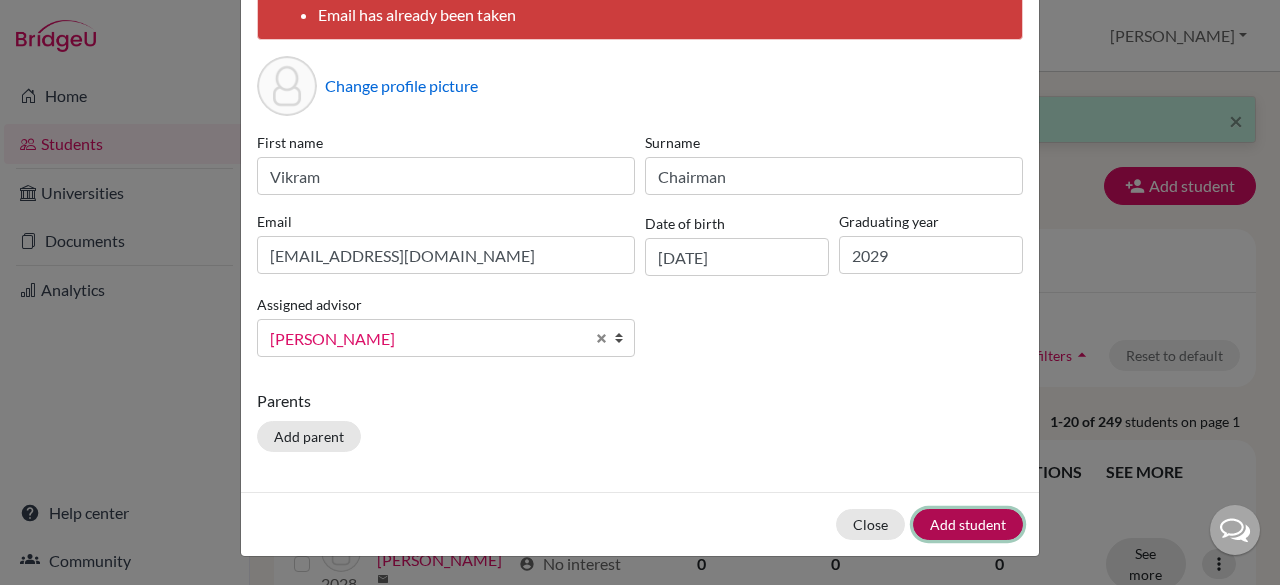 click on "Add student" at bounding box center (968, 524) 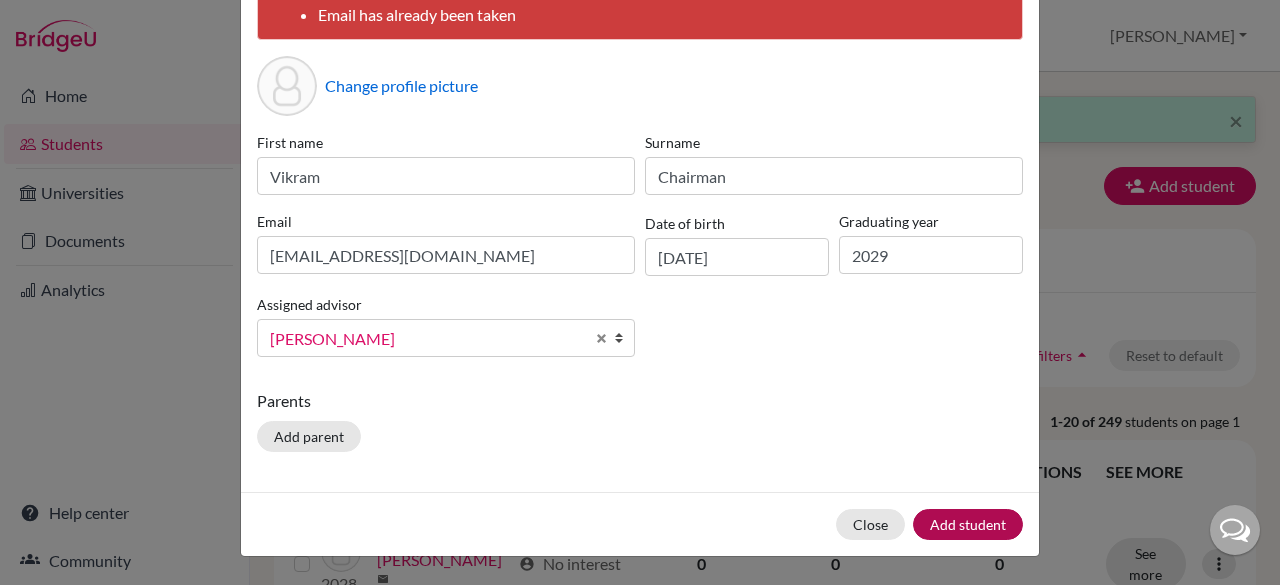 scroll, scrollTop: 0, scrollLeft: 0, axis: both 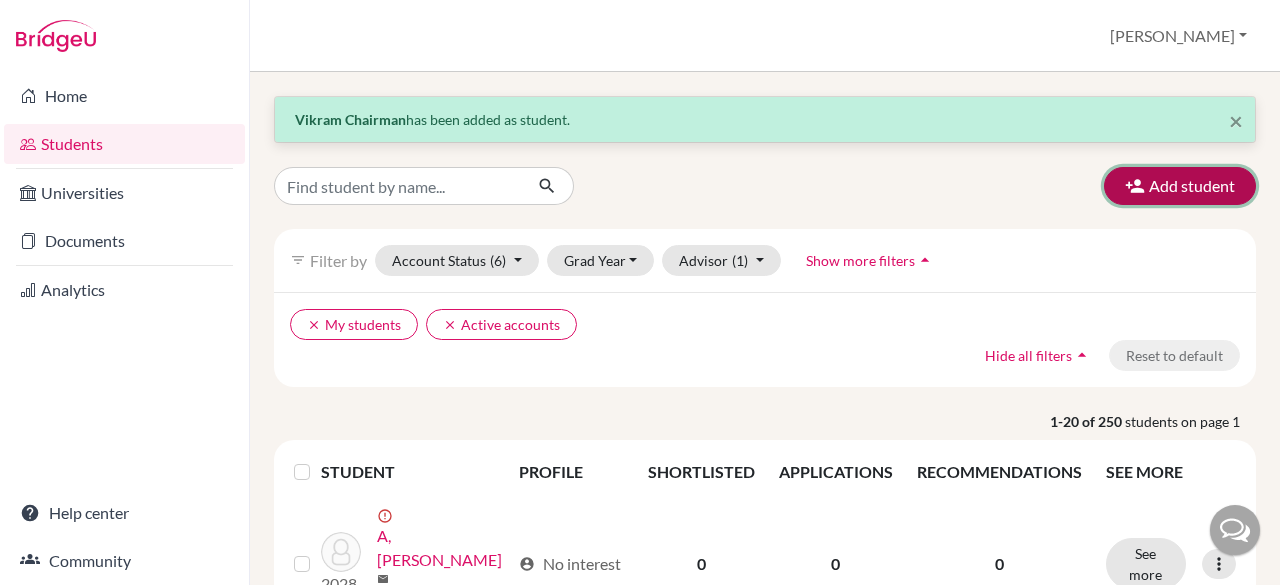 click on "Add student" at bounding box center [1180, 186] 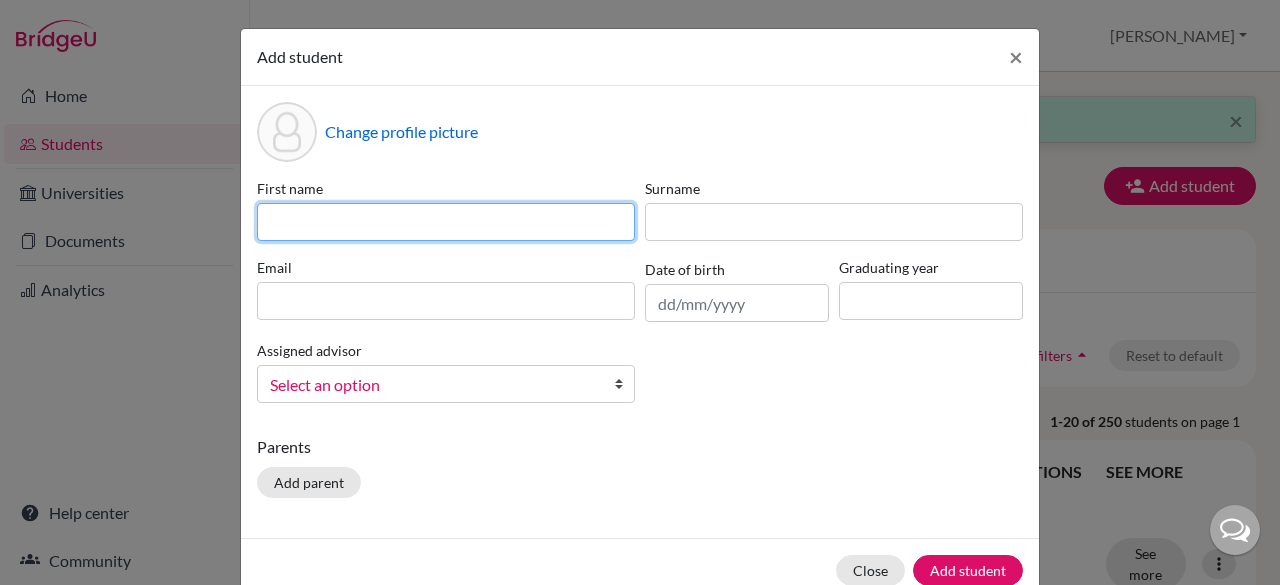 click at bounding box center (446, 222) 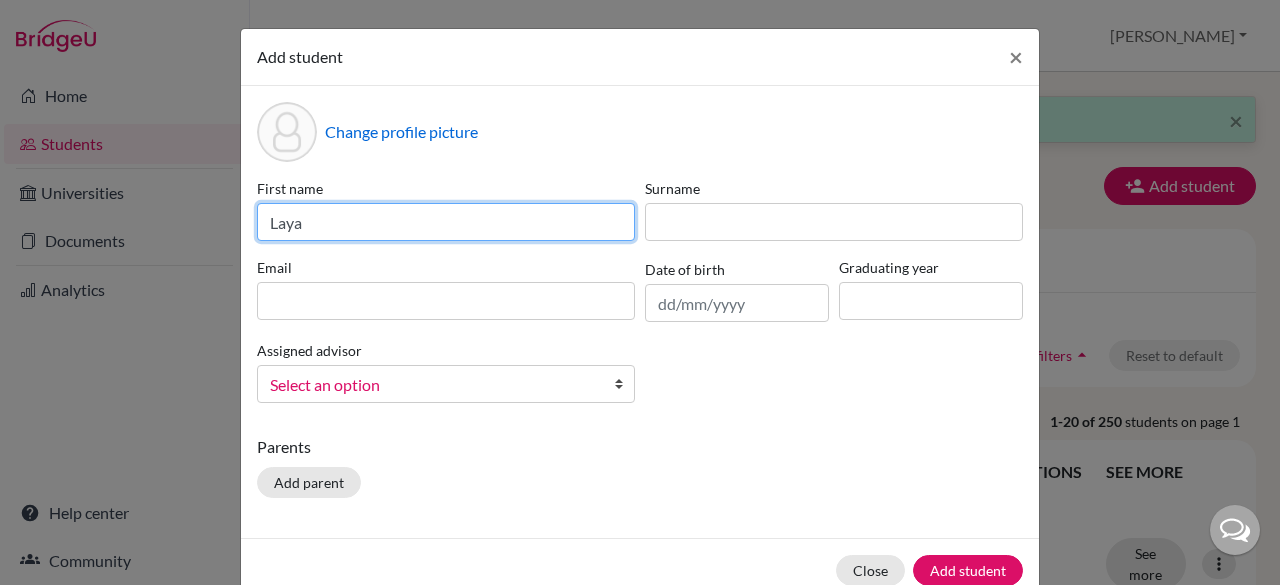 type on "Laya" 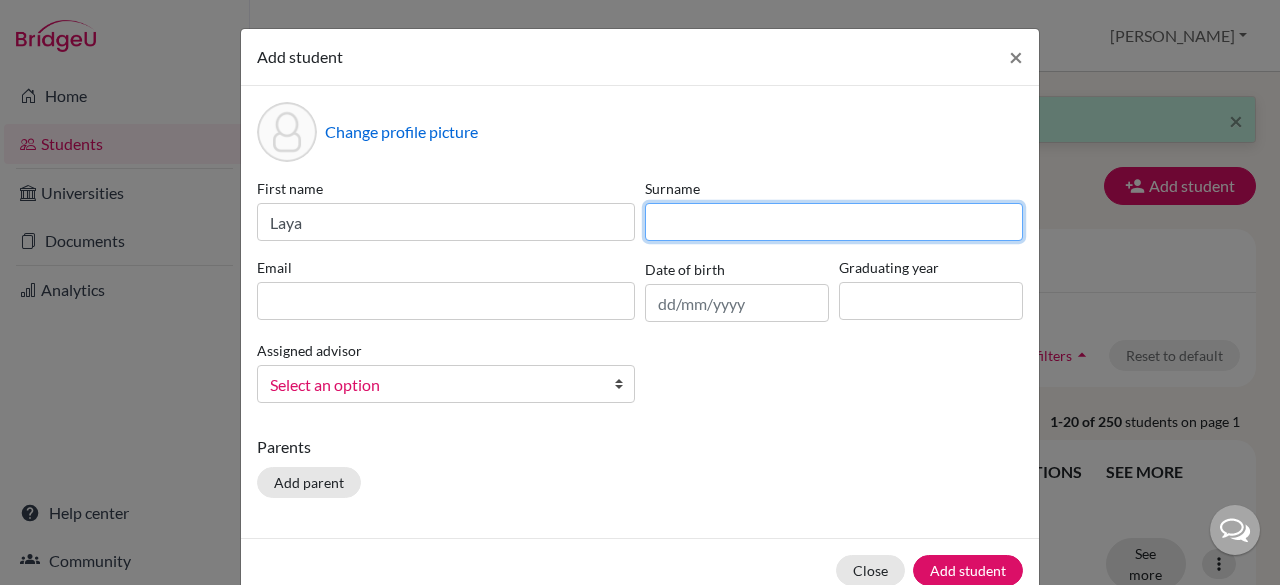 click at bounding box center [834, 222] 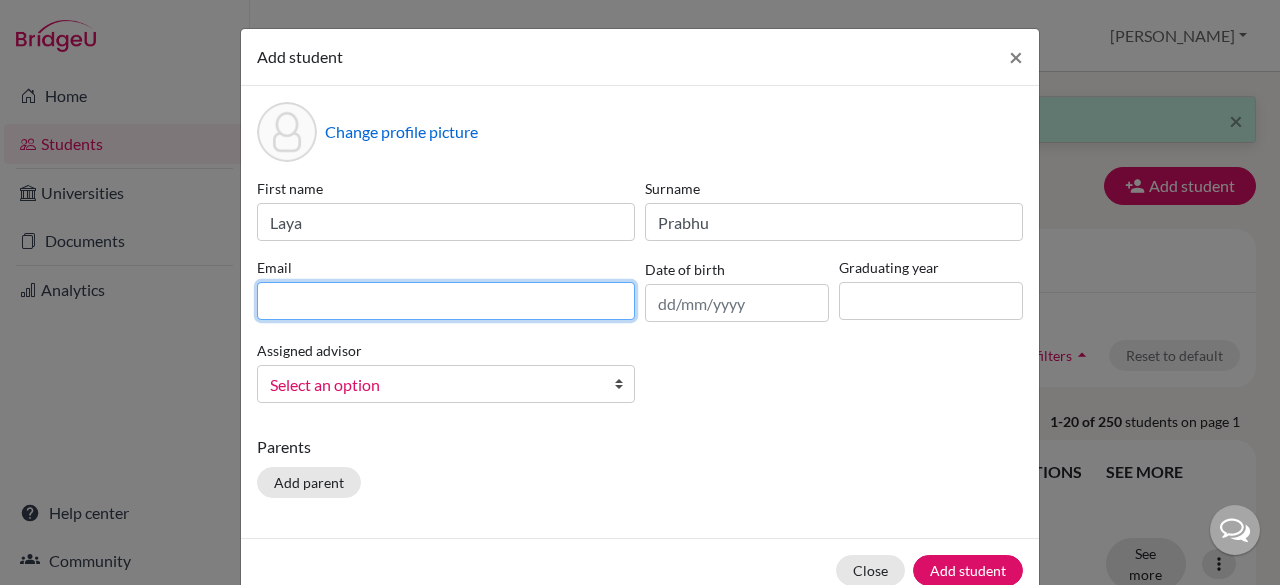 click at bounding box center [446, 301] 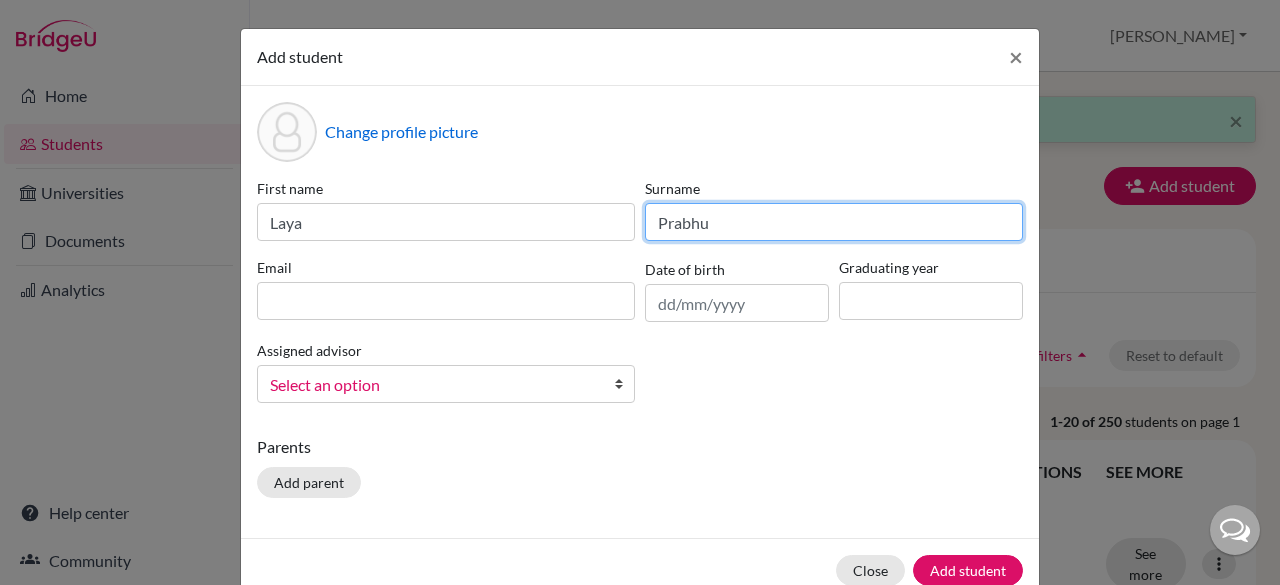 click on "Prabhu" at bounding box center (834, 222) 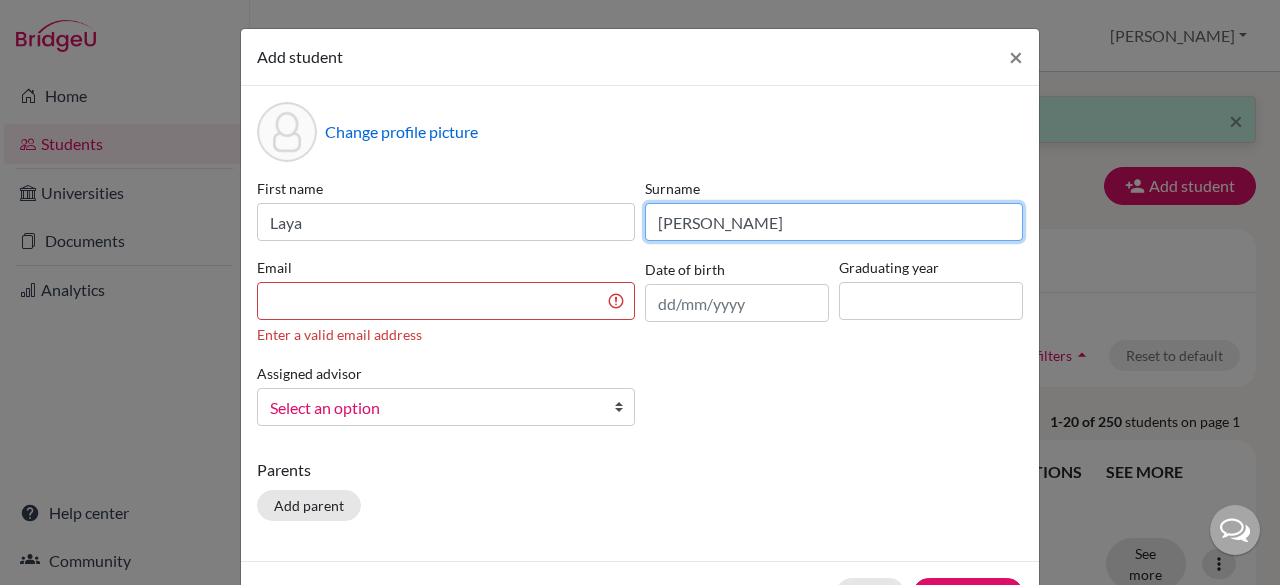type on "[PERSON_NAME]" 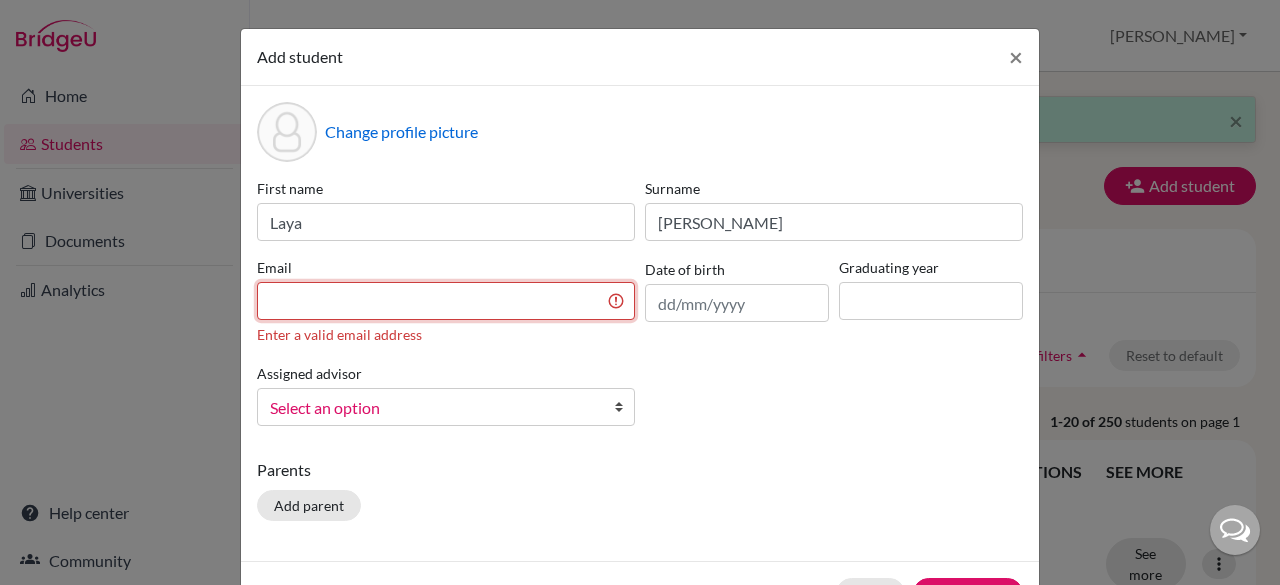 click at bounding box center [446, 301] 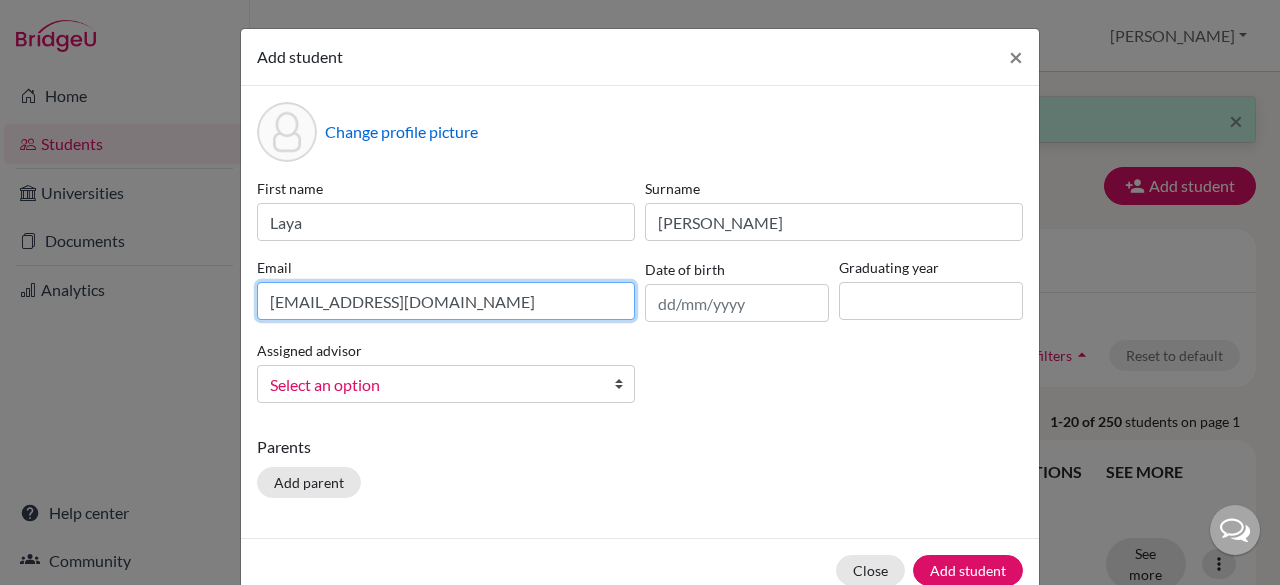 type on "[EMAIL_ADDRESS][DOMAIN_NAME]" 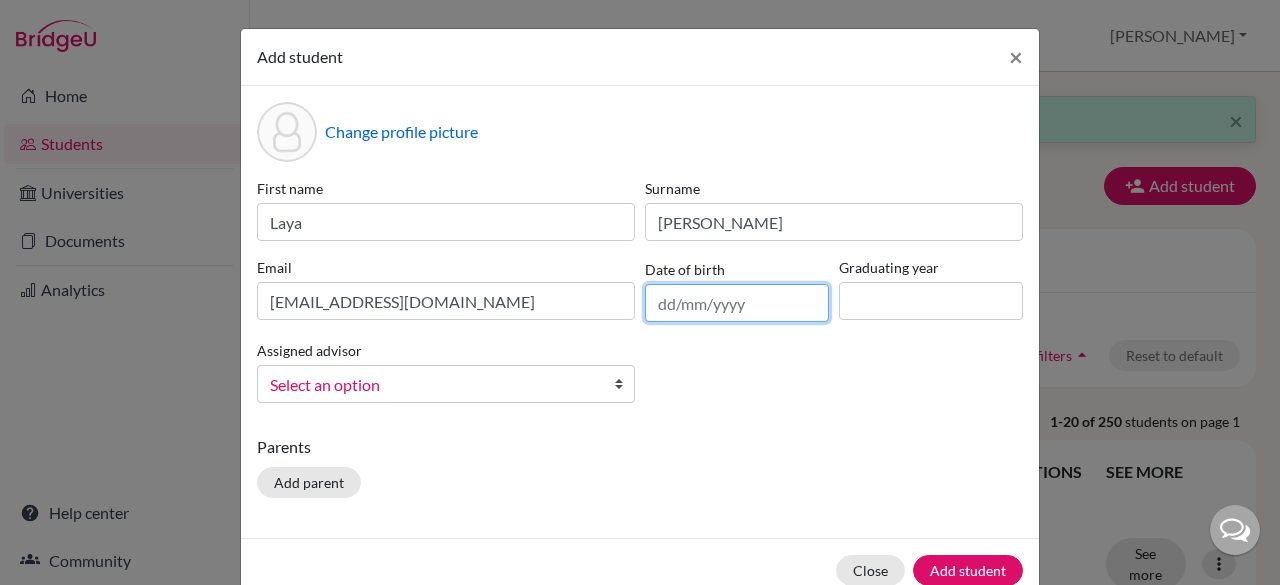 click at bounding box center (737, 303) 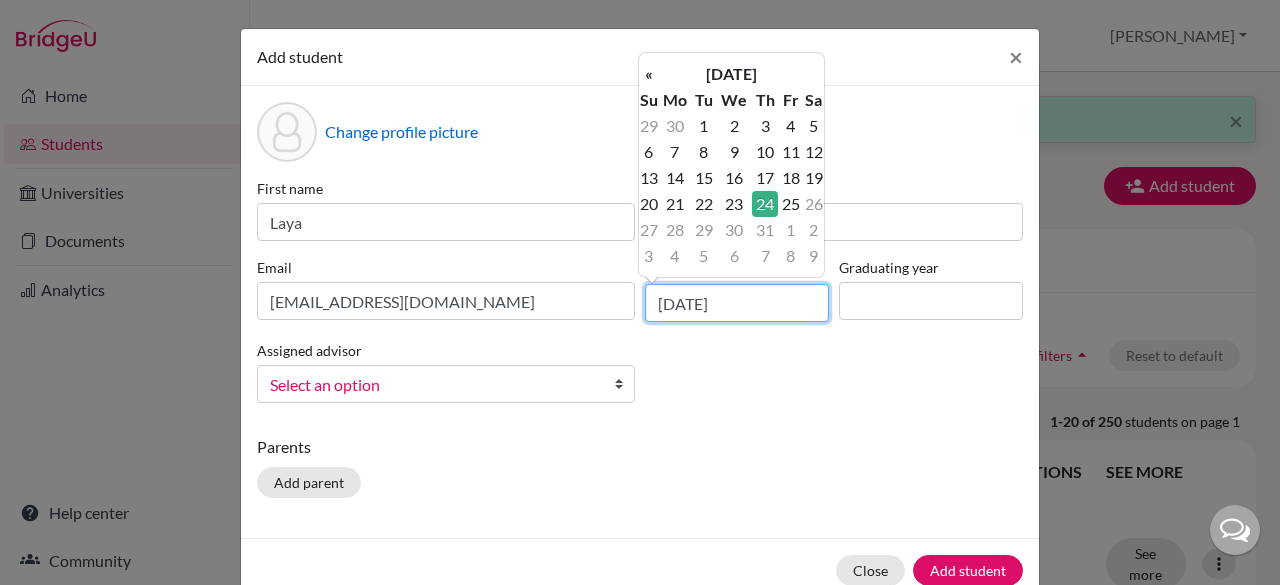 type on "[DATE]" 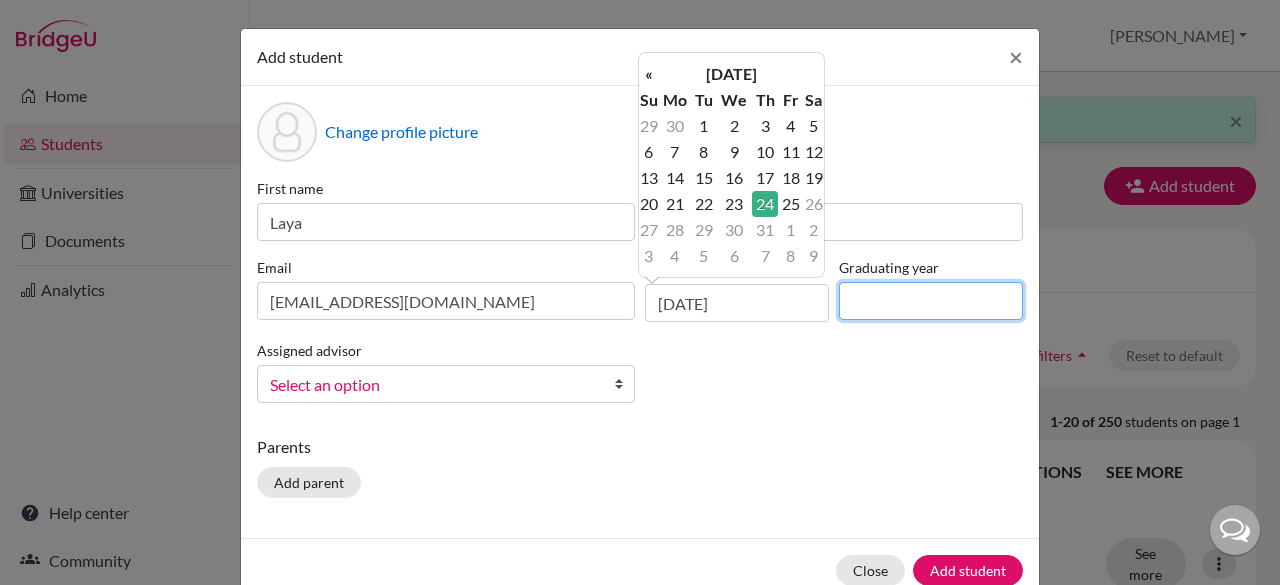 click at bounding box center (931, 301) 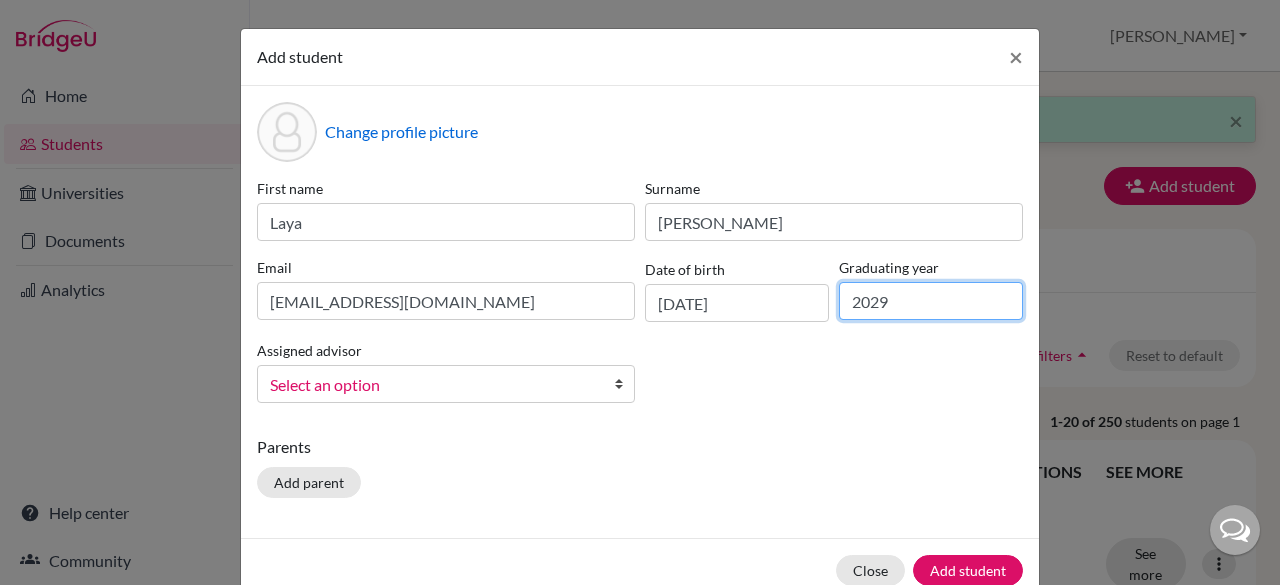 type on "2029" 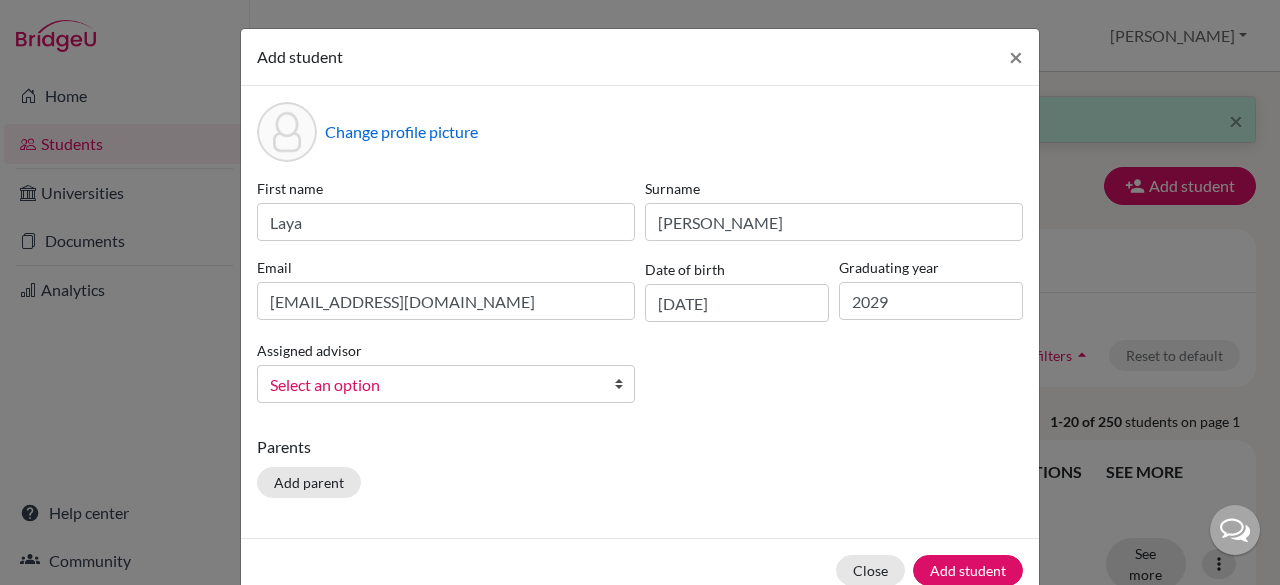 click at bounding box center [624, 384] 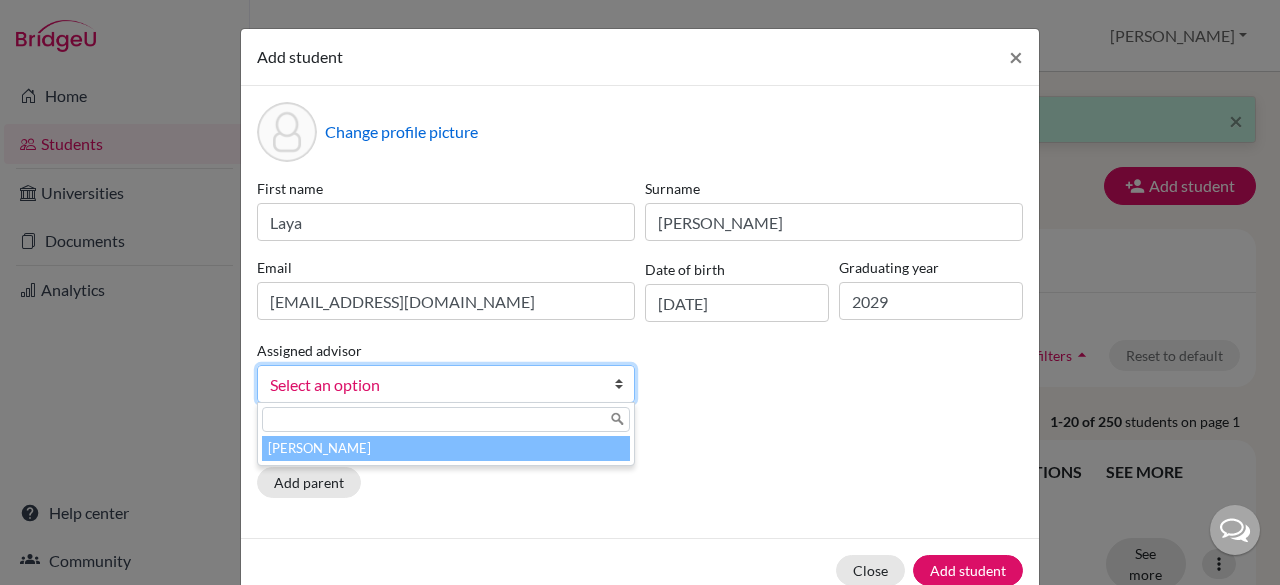 click on "[PERSON_NAME]" at bounding box center (446, 448) 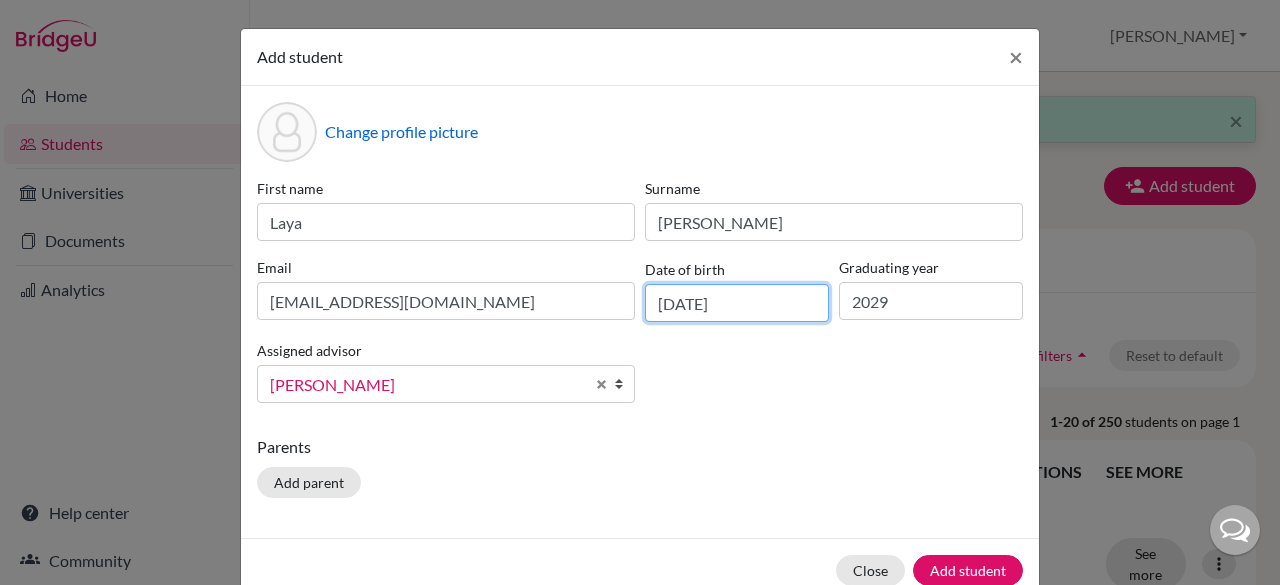click on "[DATE]" at bounding box center (737, 303) 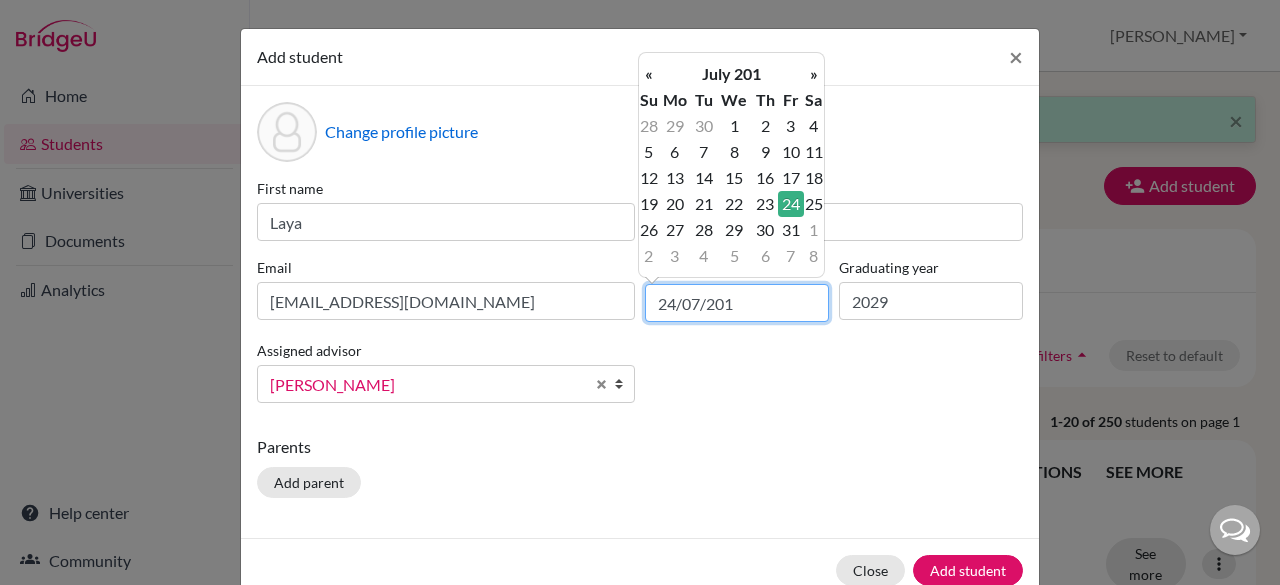 type on "[DATE]" 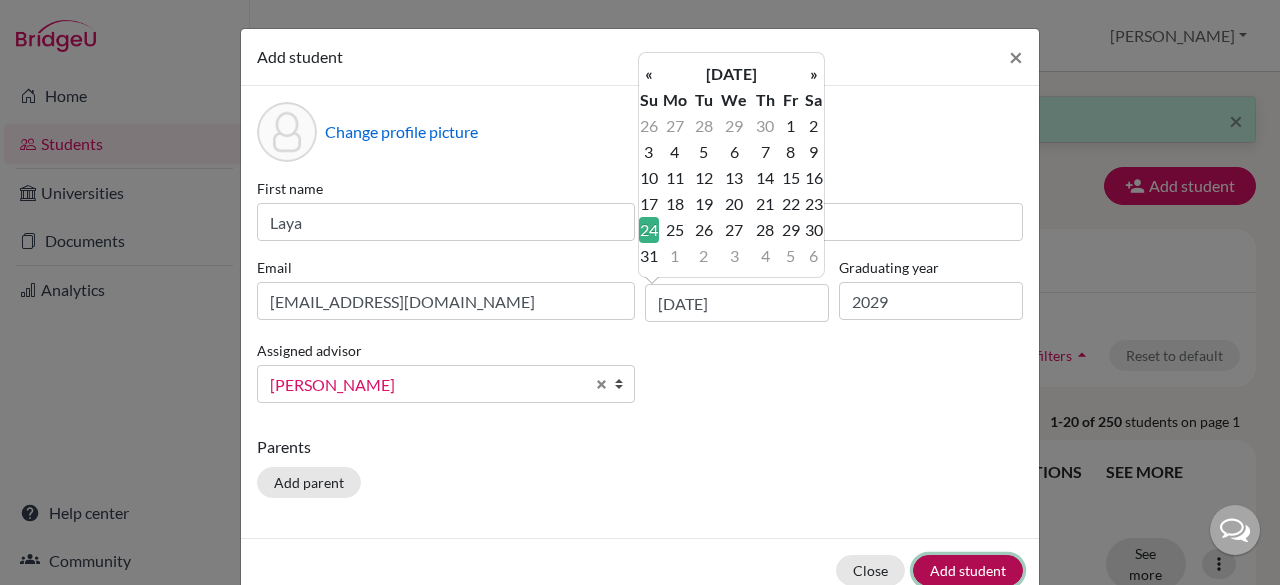 click on "Add student" at bounding box center [968, 570] 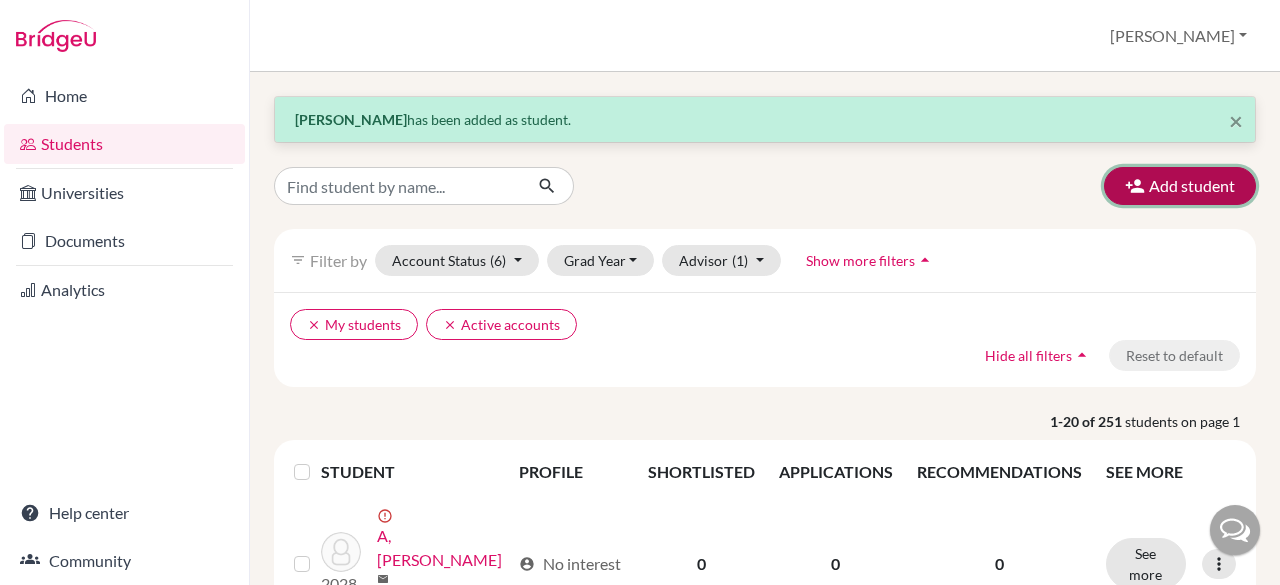 click on "Add student" at bounding box center [1180, 186] 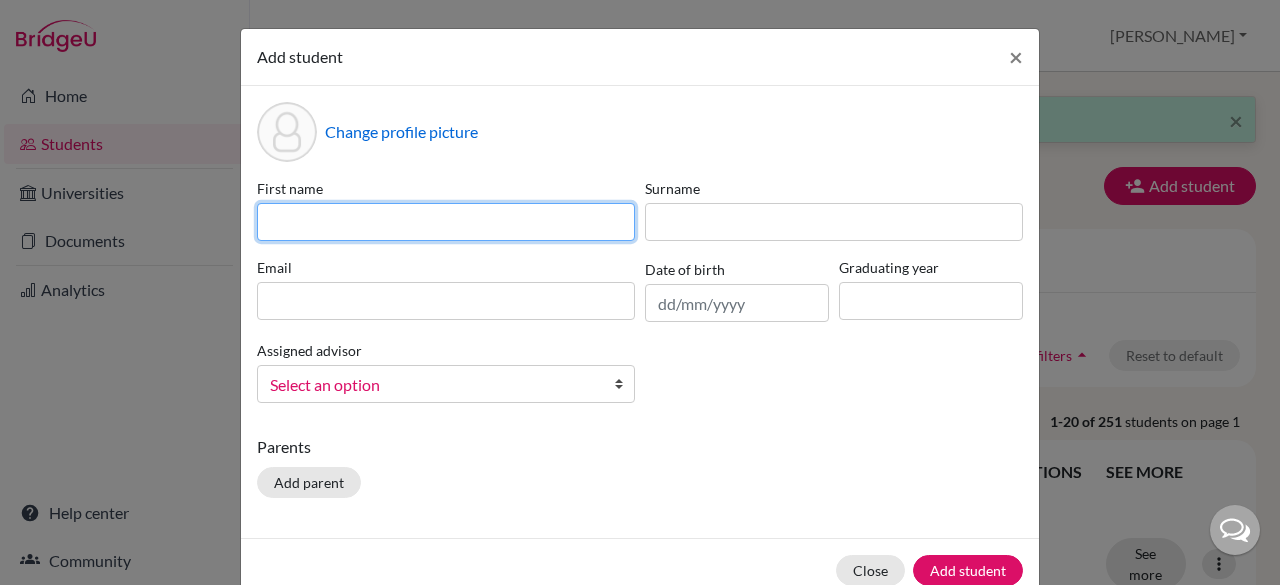 click at bounding box center [446, 222] 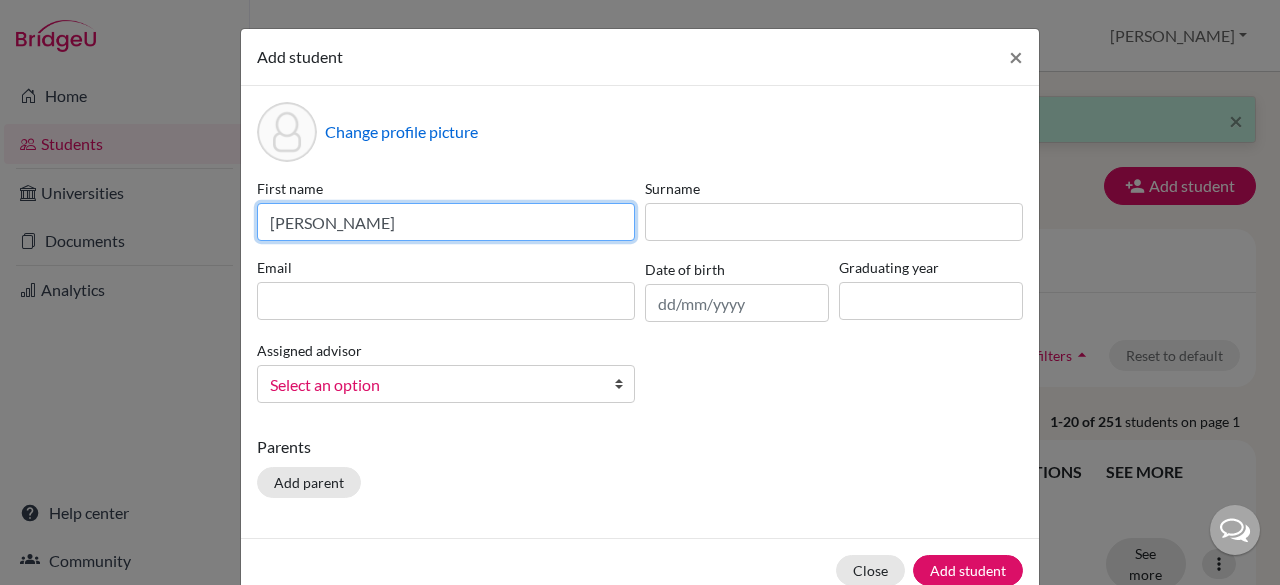 type on "[PERSON_NAME]" 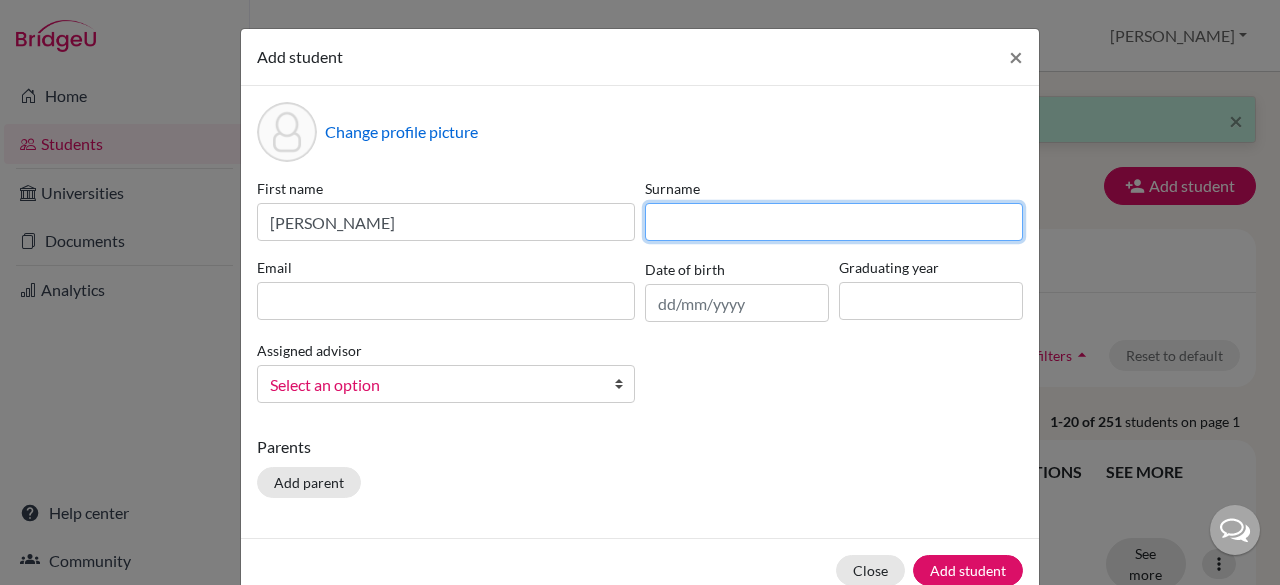 click at bounding box center (834, 222) 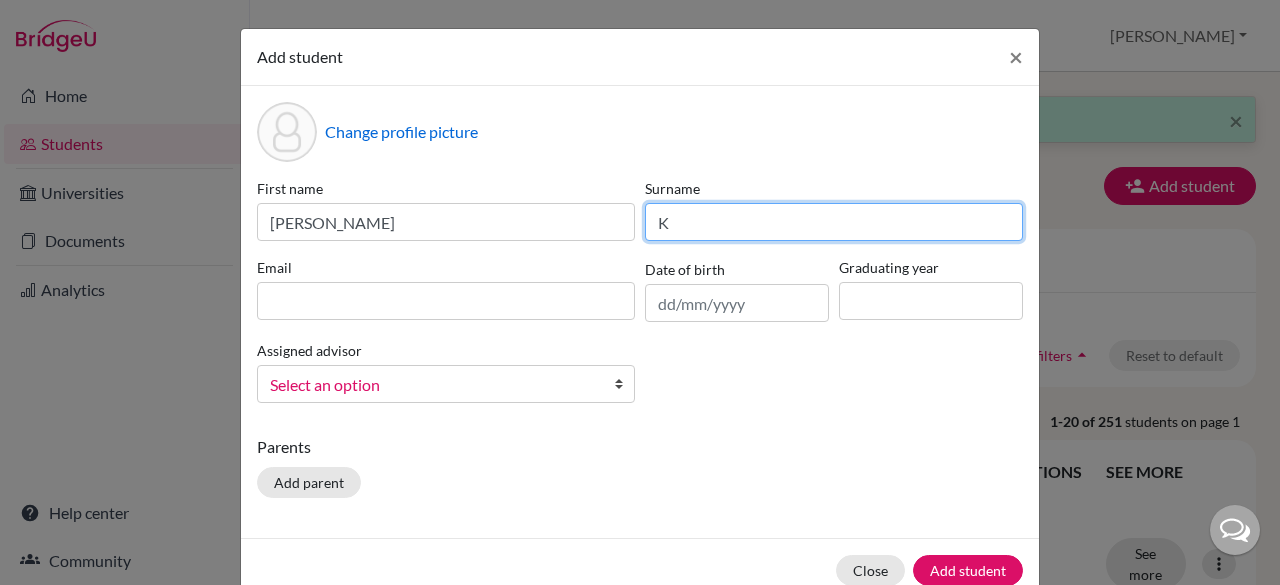 type on "K" 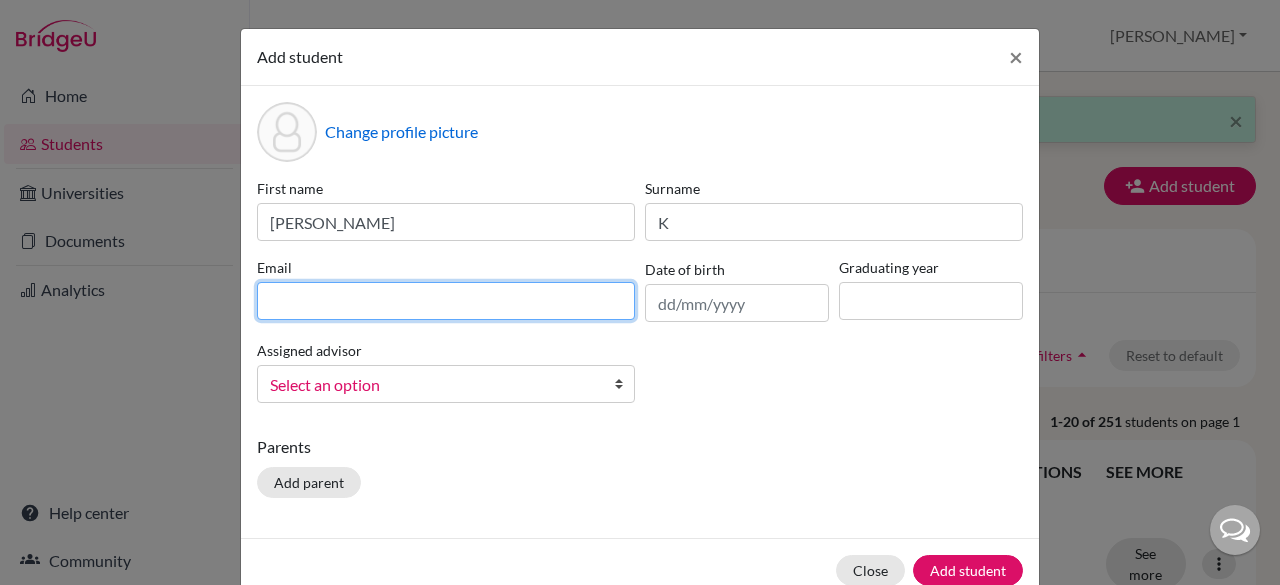 click at bounding box center (446, 301) 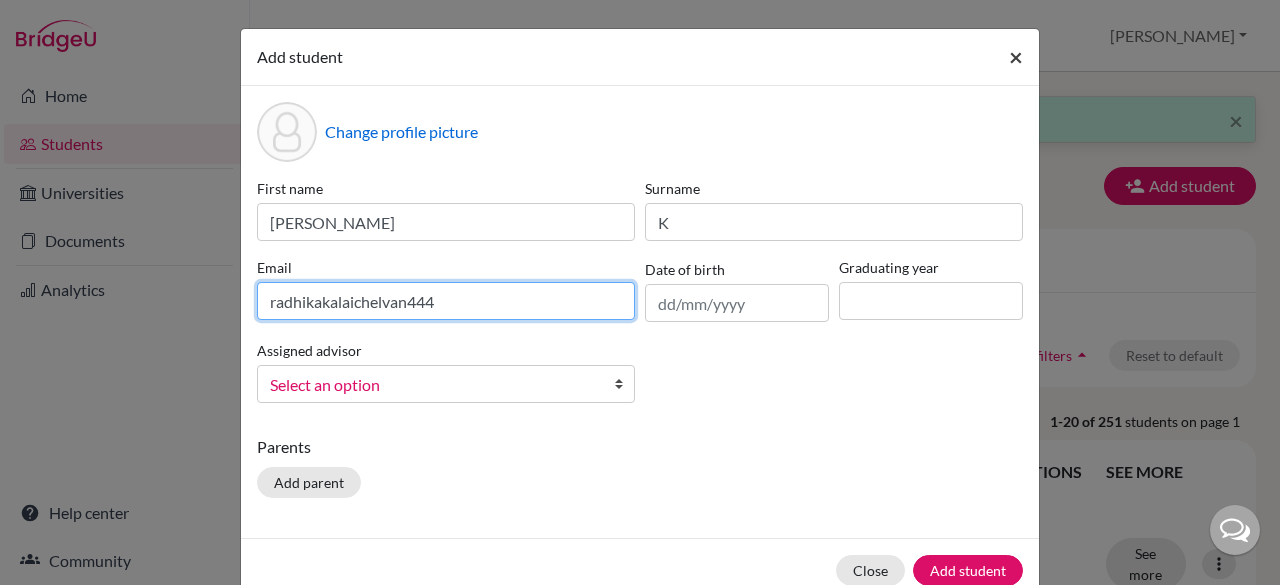 type on "radhikakalaichelvan444" 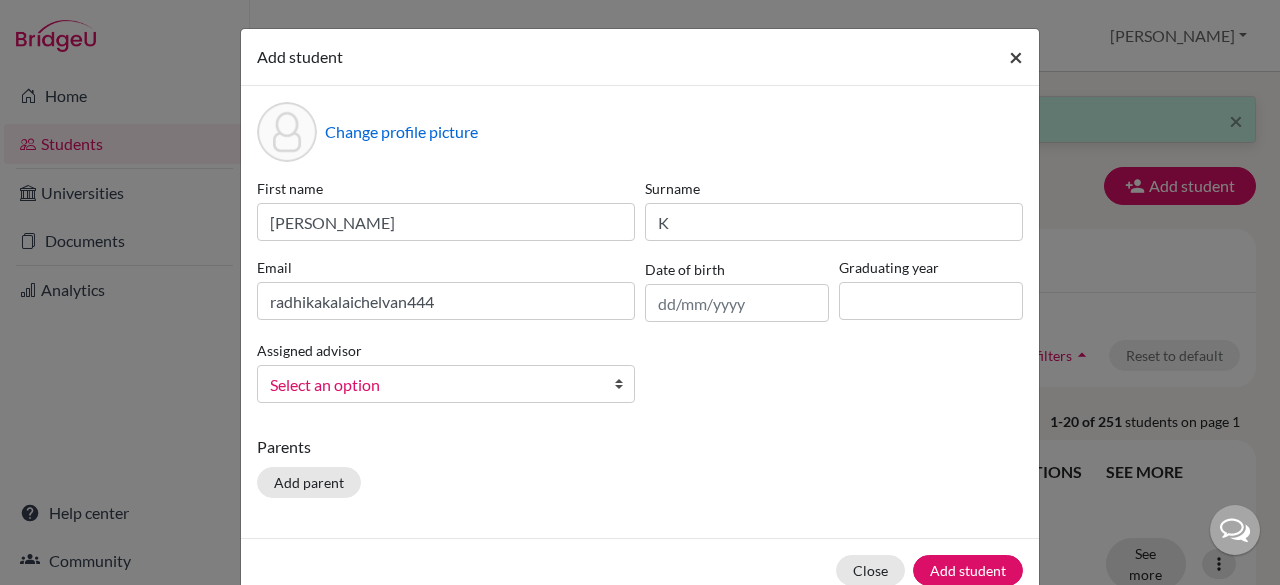 click on "×" at bounding box center [1016, 56] 